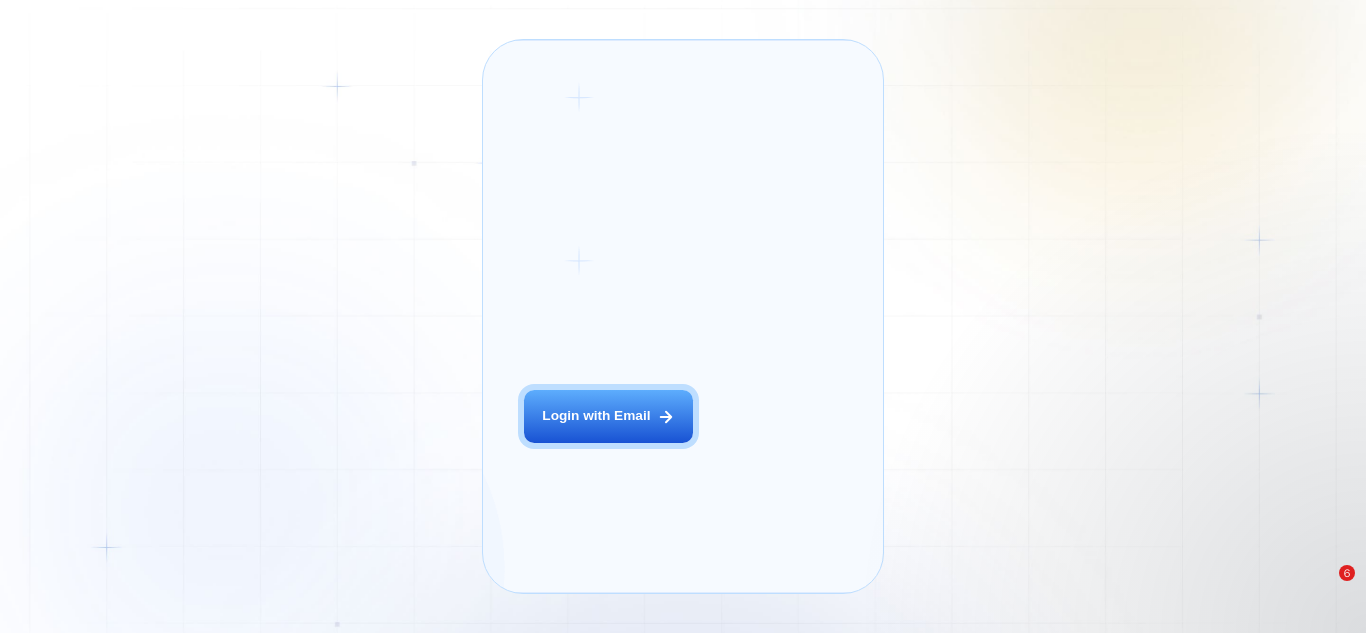 scroll, scrollTop: 0, scrollLeft: 0, axis: both 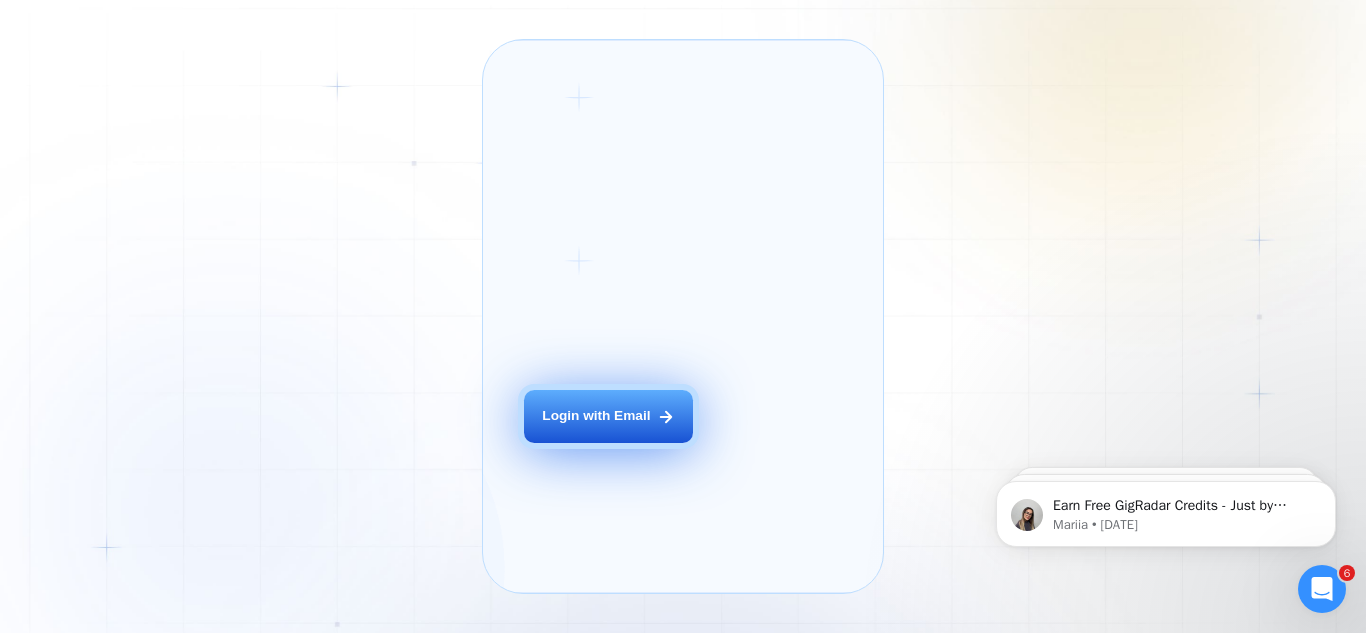 click on "Login with Email" at bounding box center (596, 416) 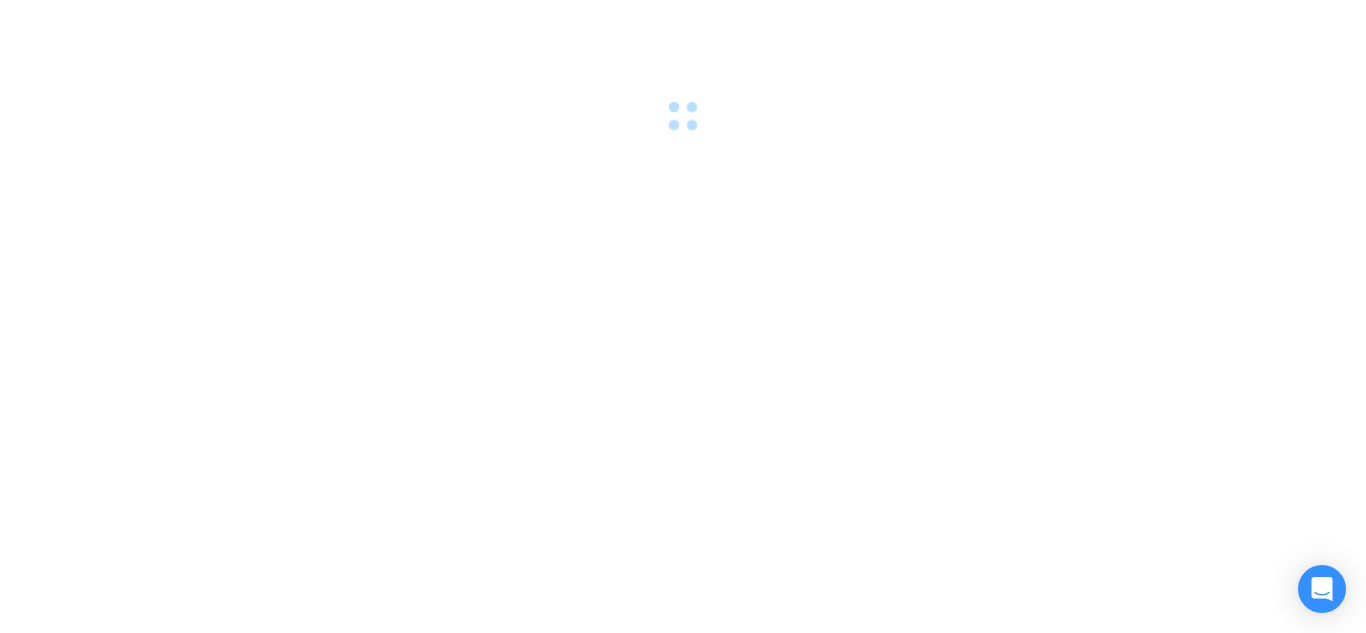 scroll, scrollTop: 0, scrollLeft: 0, axis: both 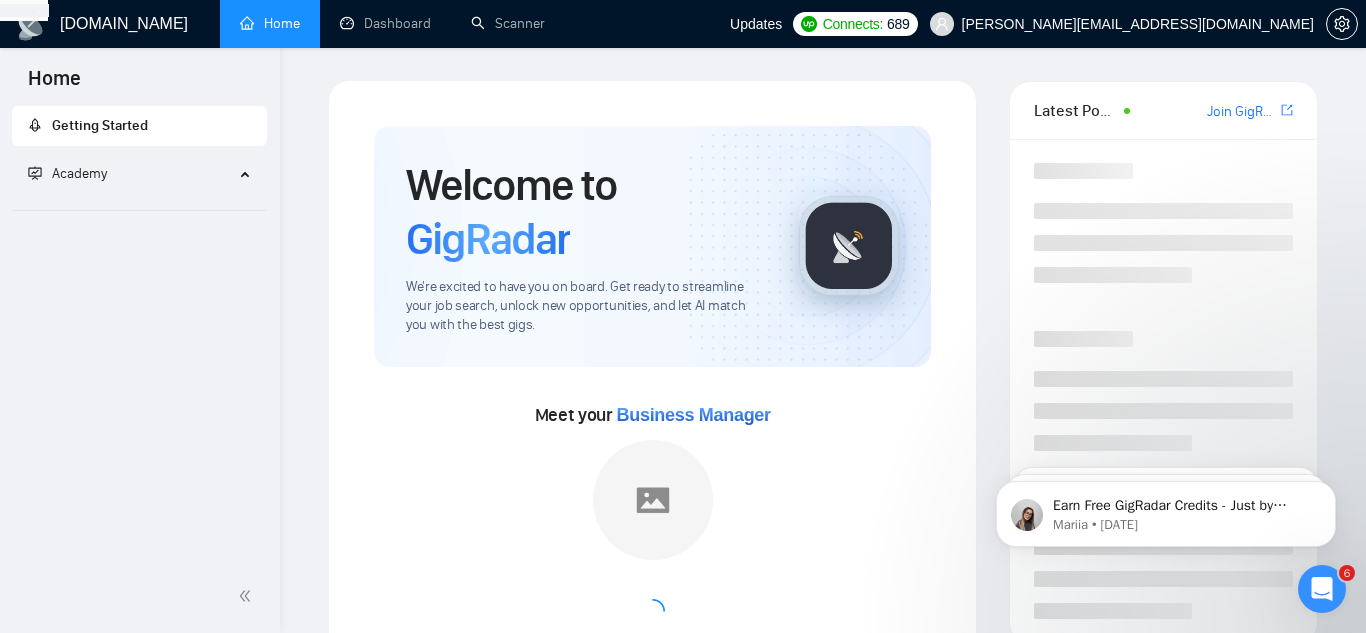 click 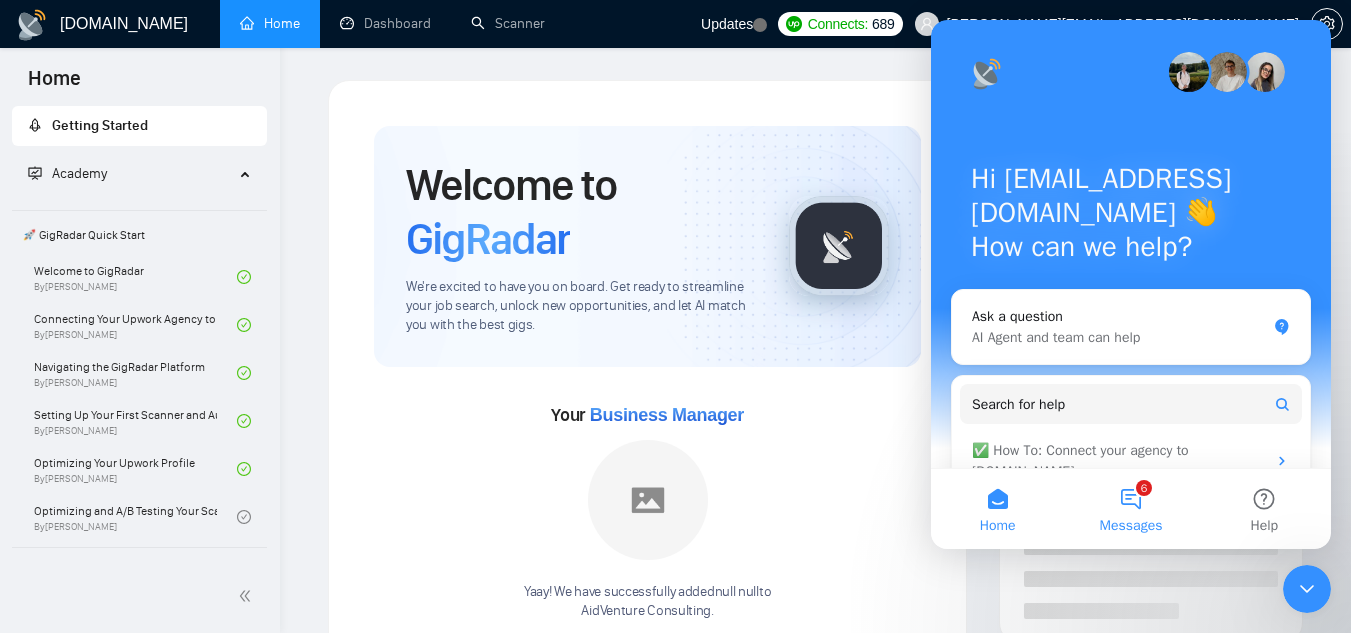 click on "6 Messages" at bounding box center [1130, 509] 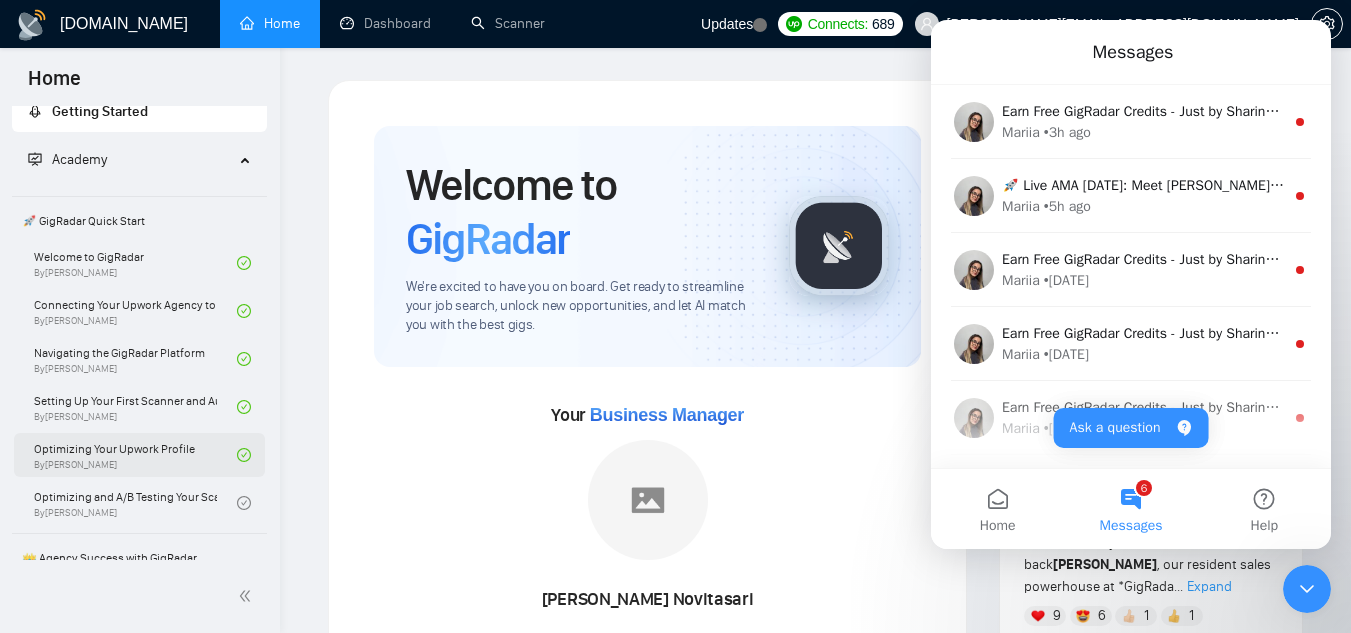 scroll, scrollTop: 567, scrollLeft: 0, axis: vertical 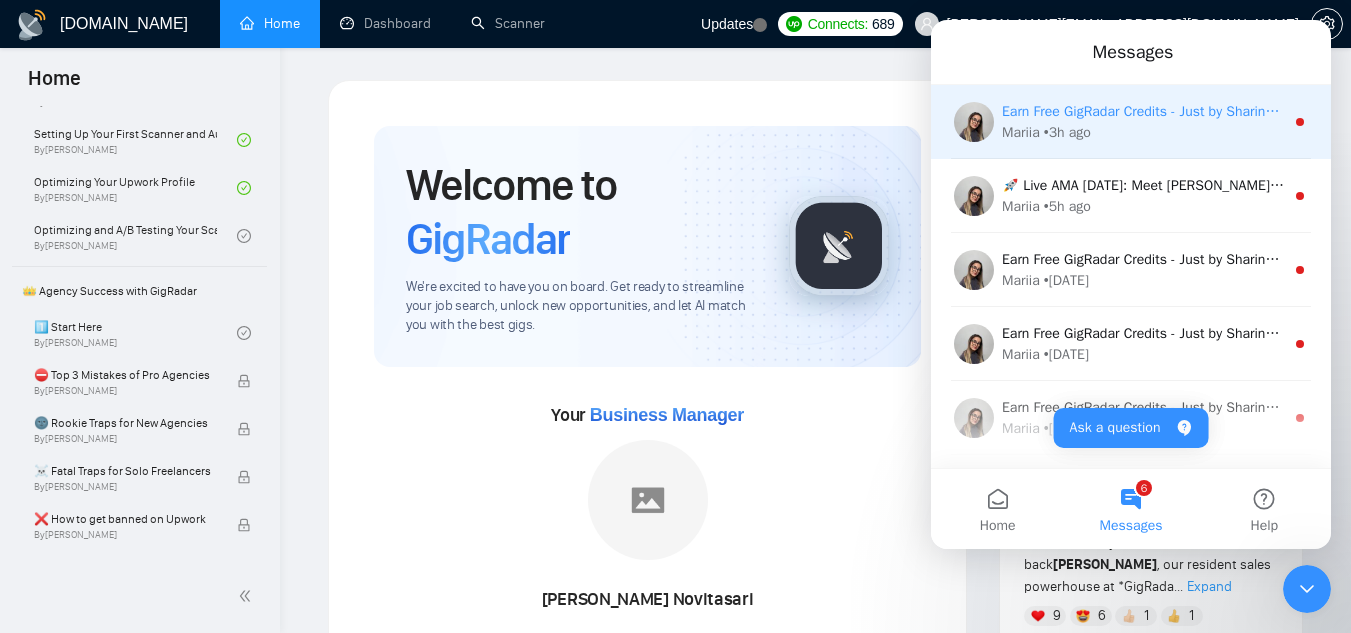 click on "Earn Free GigRadar Credits - Just by Sharing Your Story! 💬 Want more credits for sending proposals? It’s simple - share, inspire, and get rewarded! 🤫 Here’s how you can earn free credits: Introduce yourself in the #intros channel of the GigRadar Upwork Community and grab +20 credits for sending bids., Post your success story (closed projects, high LRR, etc.) in the #general channel and claim +50 credits for sending bids. Why? GigRadar is building a powerful network of freelancers and agencies. We want you to make valuable connections, showcase your wins, and inspire others while getting rewarded! 🚀 Not a member yet? Join our Slack community now 👉 Join Slack Community Claiming your credits is easy: Reply to this message with a screenshot of your post, and our Tech Support Team will instantly top up your credits! 💸" at bounding box center [3572, 111] 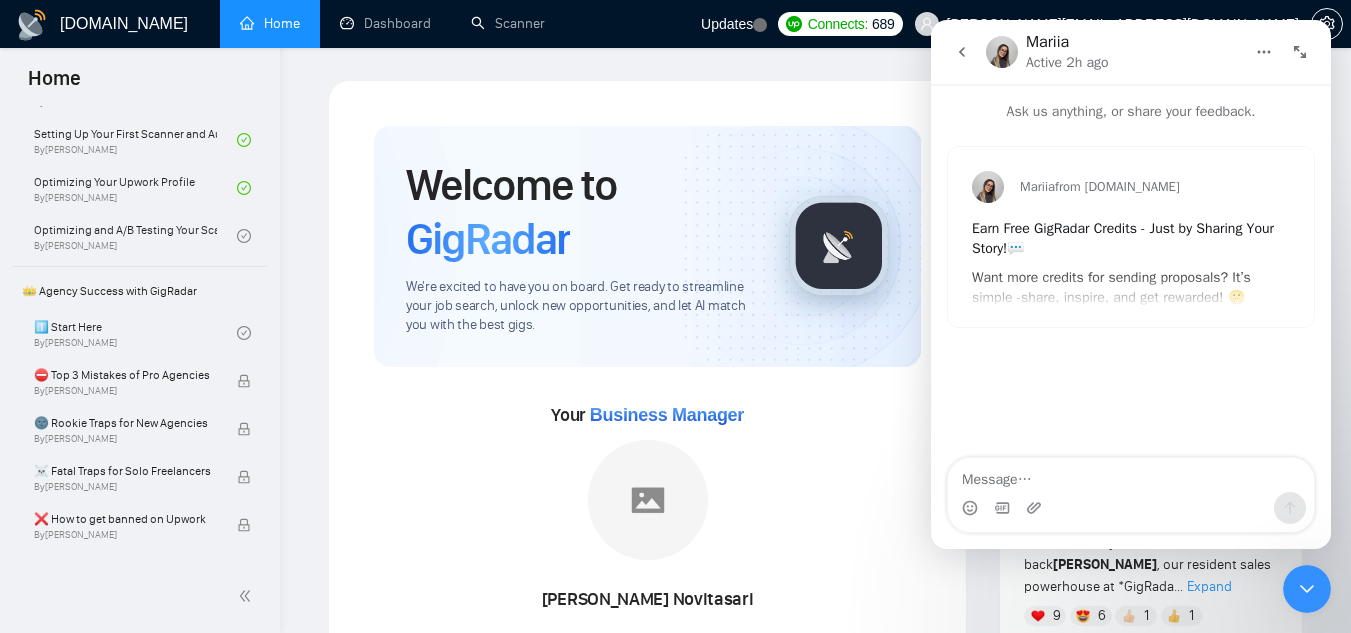 click on "Mariia  from [DOMAIN_NAME] Earn Free GigRadar Credits - Just by Sharing Your Story!  💬 Want more credits for sending proposals? It’s simple -  share, inspire, and get rewarded! 🤫 Here’s how you can earn free credits: Introduce yourself  in the  #intros  channel of the  GigRadar Upwork Community  and grab  +20 credits  for sending bids. Post your success story  (closed projects, high LRR, etc.) in the  #general  channel and claim  +50 credits  for sending bids. Why? GigRadar is building a powerful network of freelancers and agencies.  We want you to make valuable connections, showcase your wins, and inspire others while getting rewarded!  🚀 Not a member yet? Join our Slack community now 👉  Join Slack Community Claiming your credits is easy: Reply to this message with a  screenshot of your post , and our Tech Support Team will instantly top up your credits! 💸" at bounding box center [1131, 237] 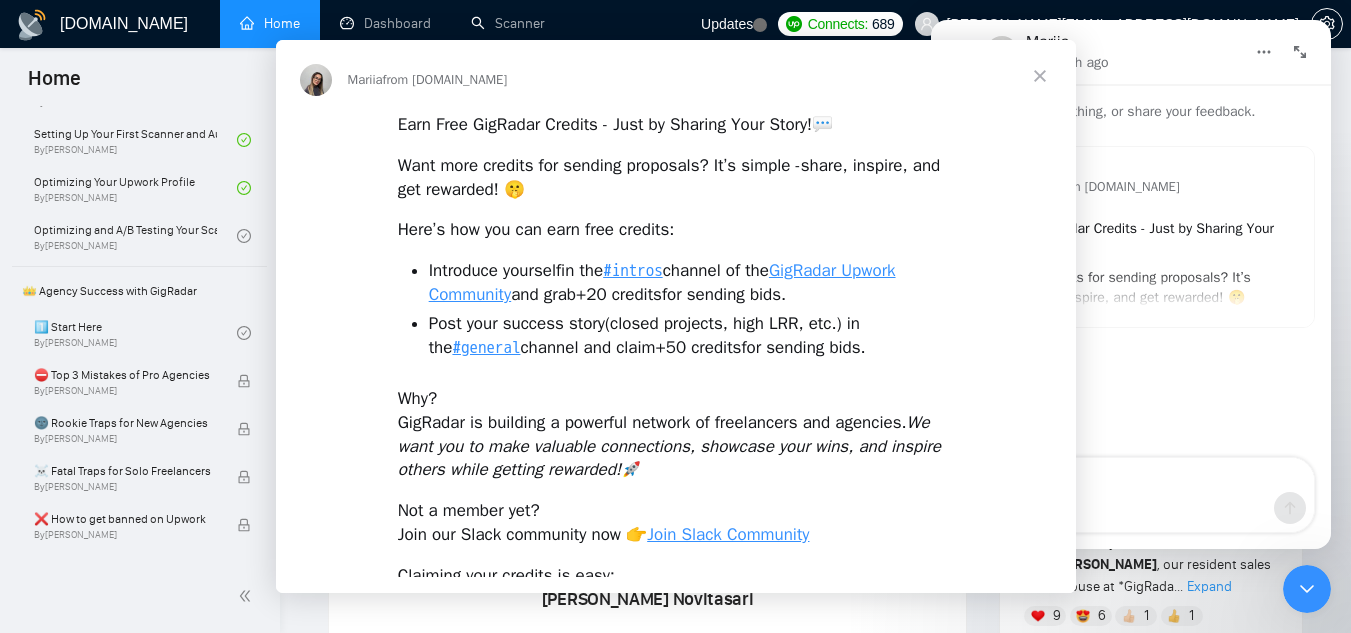 scroll, scrollTop: 0, scrollLeft: 0, axis: both 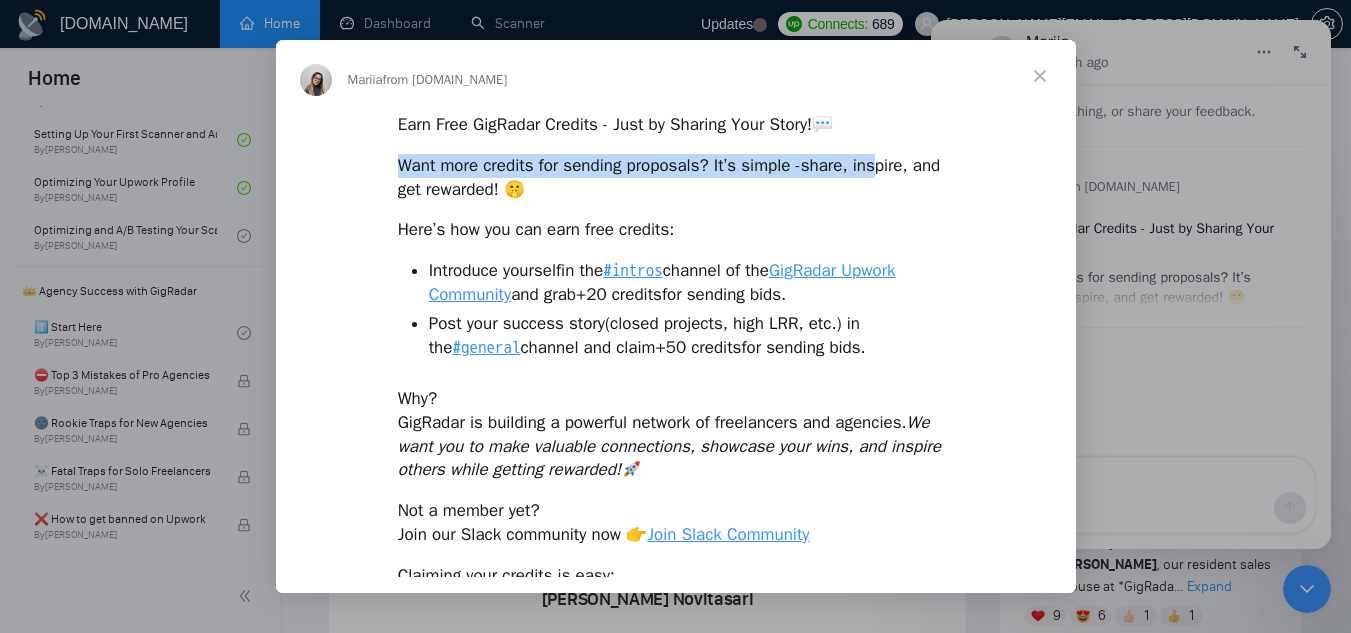 drag, startPoint x: 395, startPoint y: 163, endPoint x: 881, endPoint y: 159, distance: 486.01645 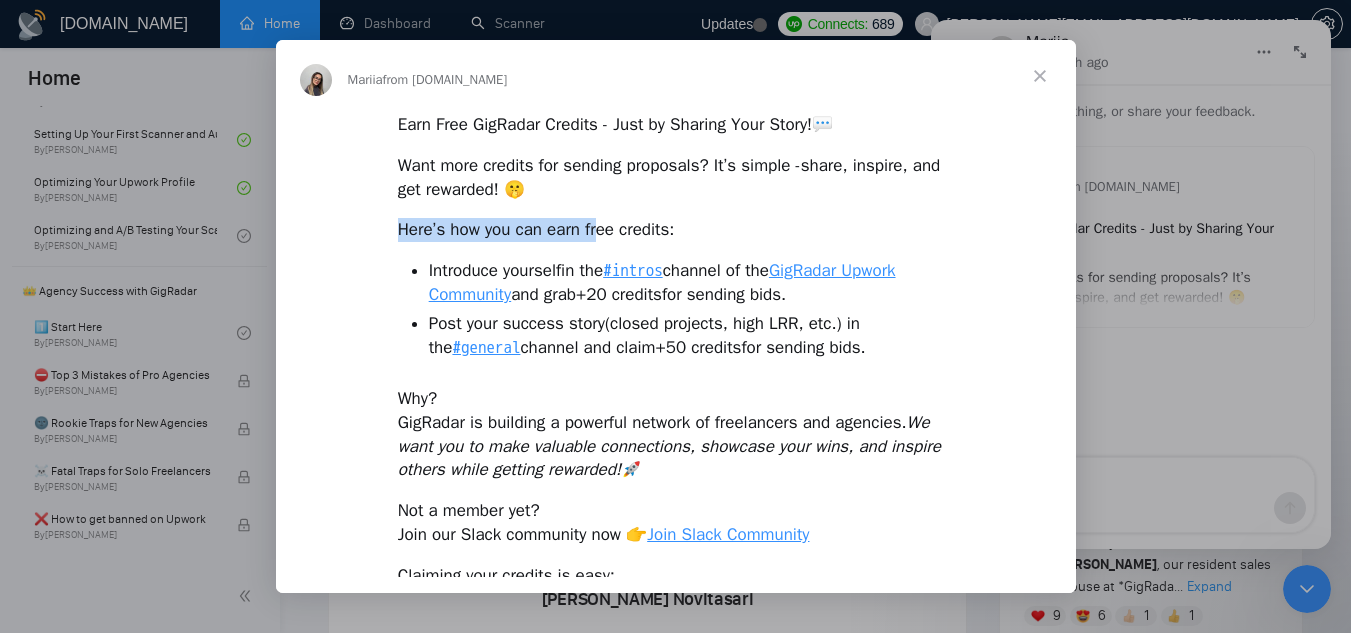 drag, startPoint x: 388, startPoint y: 239, endPoint x: 601, endPoint y: 232, distance: 213.11499 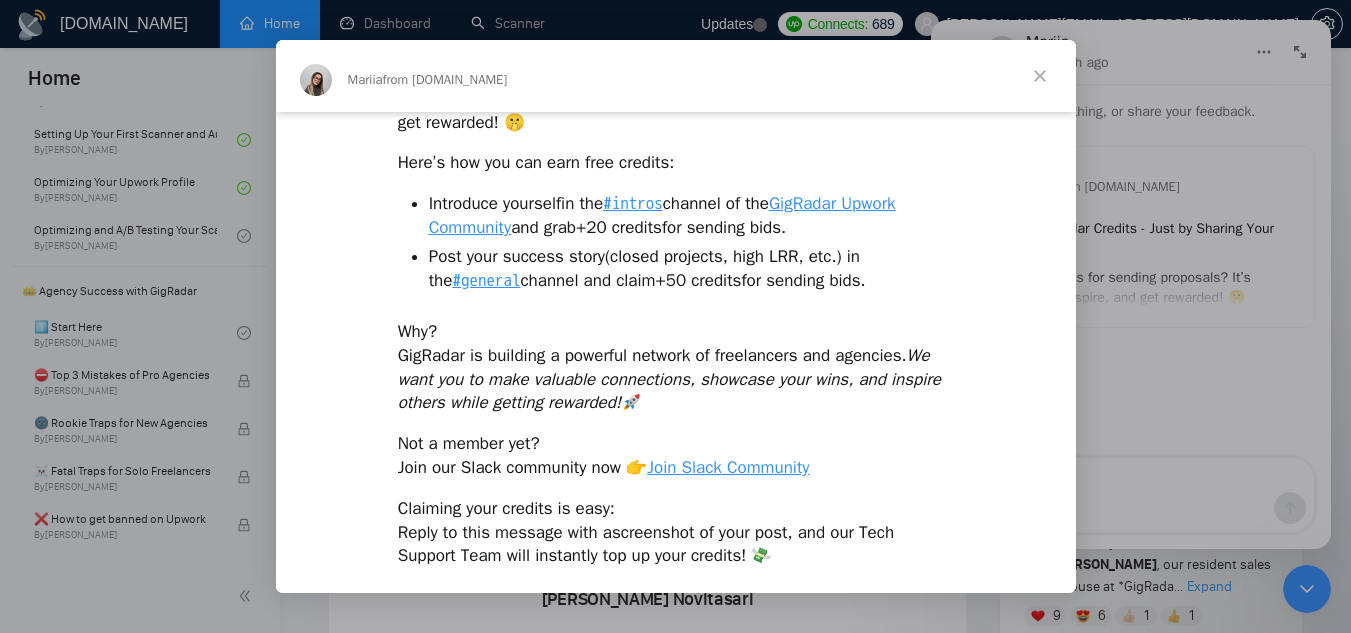 scroll, scrollTop: 76, scrollLeft: 0, axis: vertical 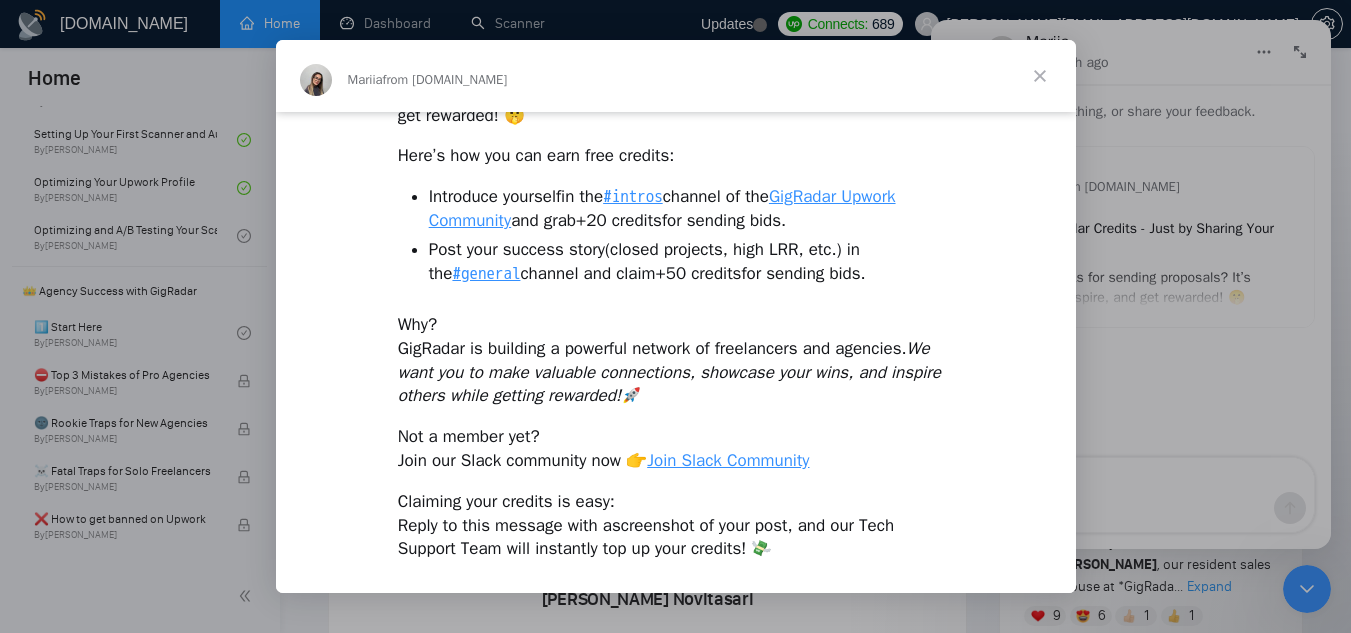 click at bounding box center (675, 316) 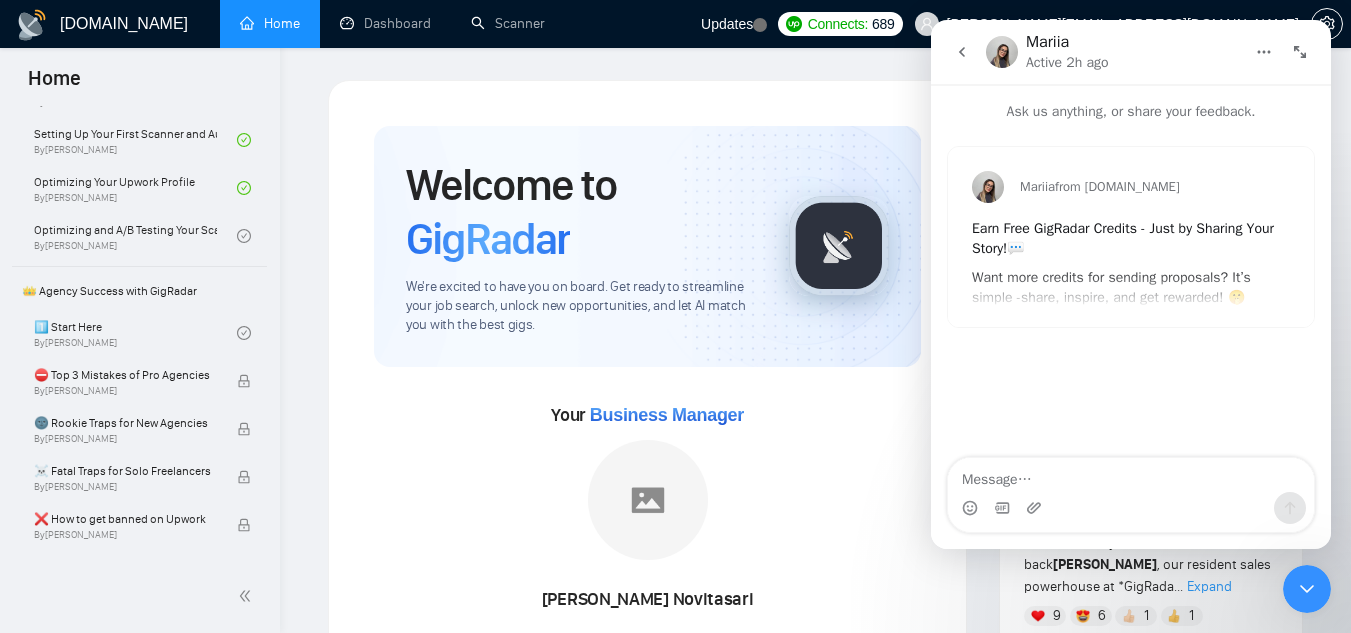 click 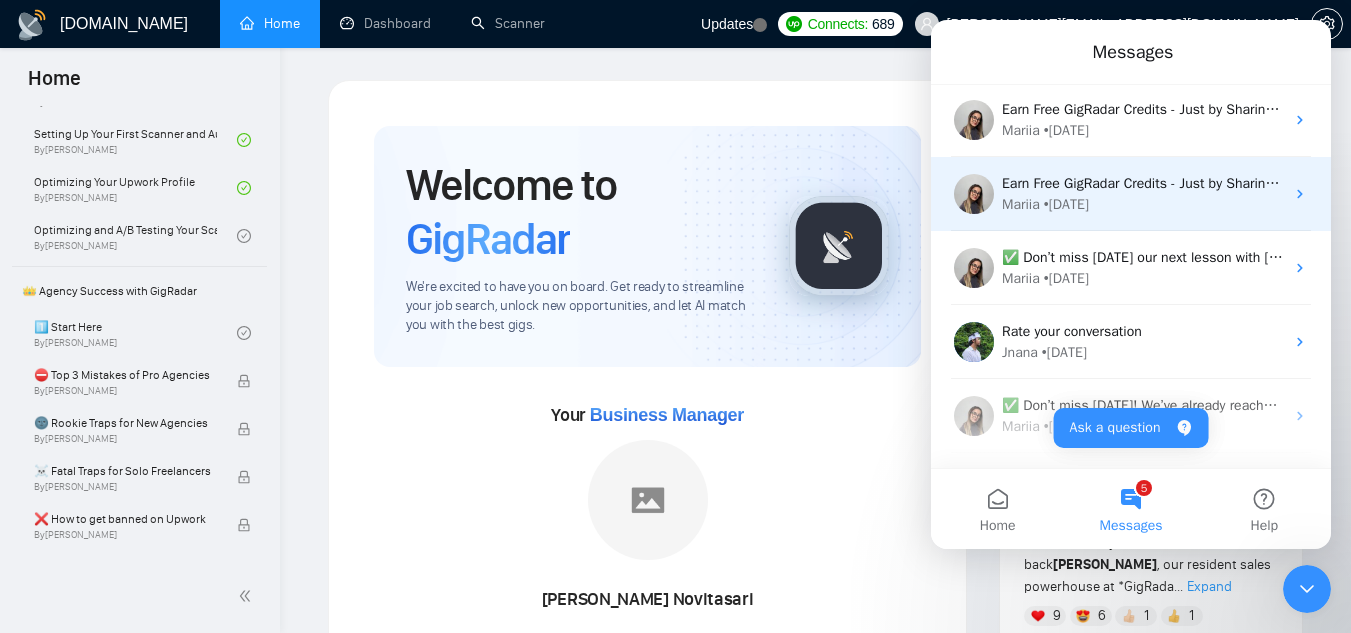 scroll, scrollTop: 450, scrollLeft: 0, axis: vertical 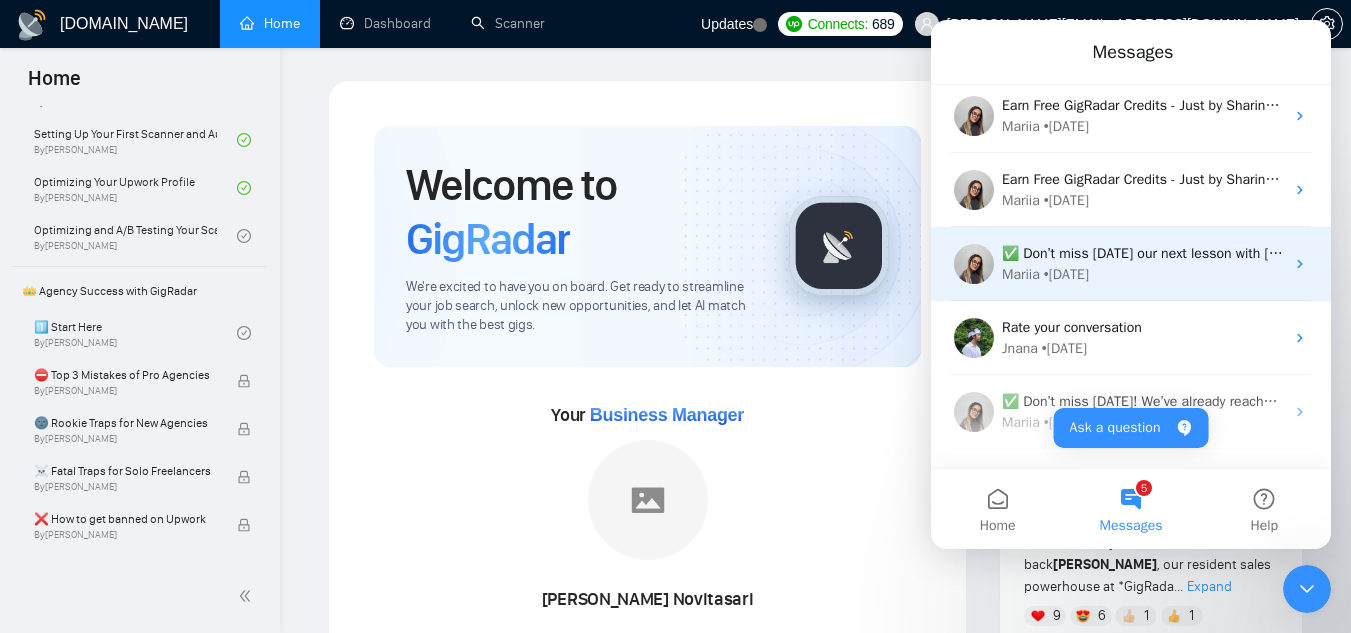 click on "✅ Don’t miss [DATE] our next lesson with [PERSON_NAME] about Upwork Positioning 🎤 Speaker’s bio: Built 50+ sales teams generating $20K+ in stable monthly revenue., 3+ years on Upwork, helping clients reach 20%+ conversion rates., Supported companies in generating over $2M through Upwork. 🔔 Agenda: Finding your niche, Making a great profile (and keeping it), Case studies (good vs bad profiles) 📆 When: [DATE] 5.30 PM Kyiv | 10.30 PM [GEOGRAPHIC_DATA] |        10.30 AM EST 📍 Where: ZOOM, click here to register ✅ ❗Please remember: registration is required (just your first name/last name and email). ​It ensures the event appears automatically in your calendar" at bounding box center [3098, 253] 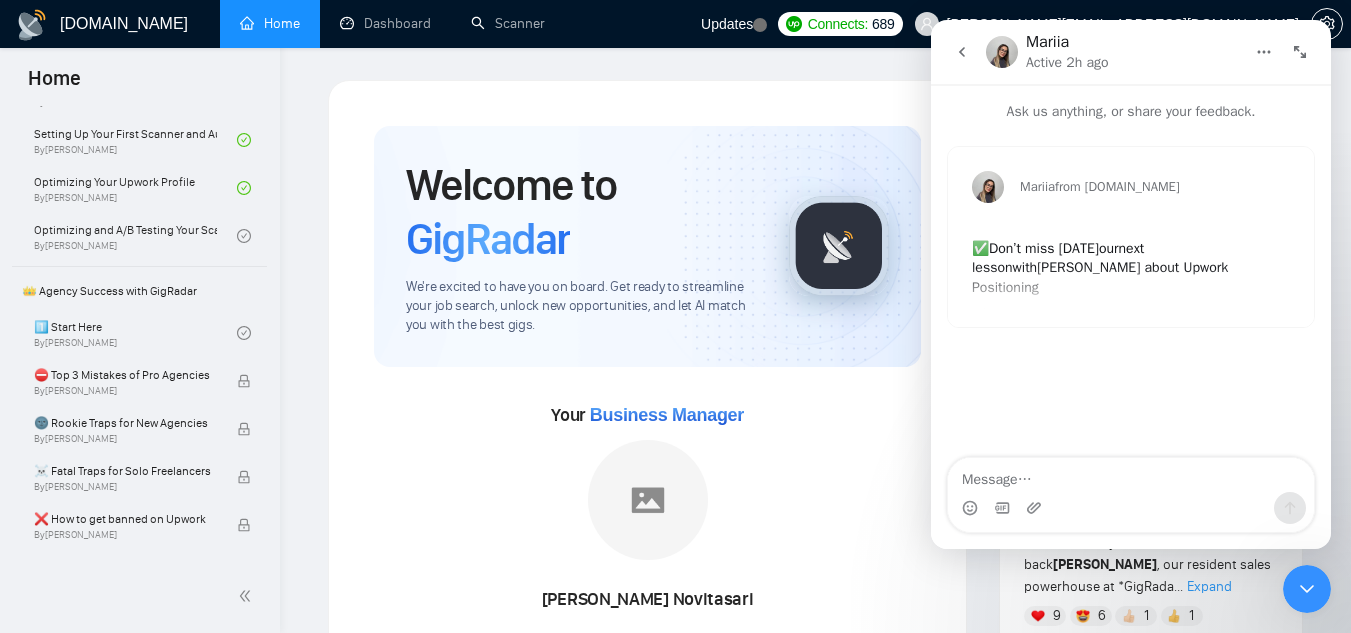 click on "Mariia  from [DOMAIN_NAME]  ✅  Don’t miss [DATE]  our  next lesson  with  [PERSON_NAME] about Upwork Positioning 🎤 Speaker’s bio: Built 50+ sales teams generating $20K+ in stable monthly revenue. 3+ years on Upwork, helping clients reach 20%+ conversion rates. Supported companies in generating over $2M through Upwork. 🔔 Agenda: Finding your niche Making a great profile (and keeping it) Case studies (good vs bad profiles) 📆 When: [DATE]  5.30 PM [GEOGRAPHIC_DATA] | 10.30 PM [GEOGRAPHIC_DATA] |        10.30 AM EST 📍 Where:  ZOOM,   click   here  to register ✅ ❗Please remember:  registration is required (just your  first name/last name and email) . ​ It ensures the event appears automatically in your calendar" at bounding box center (1131, 237) 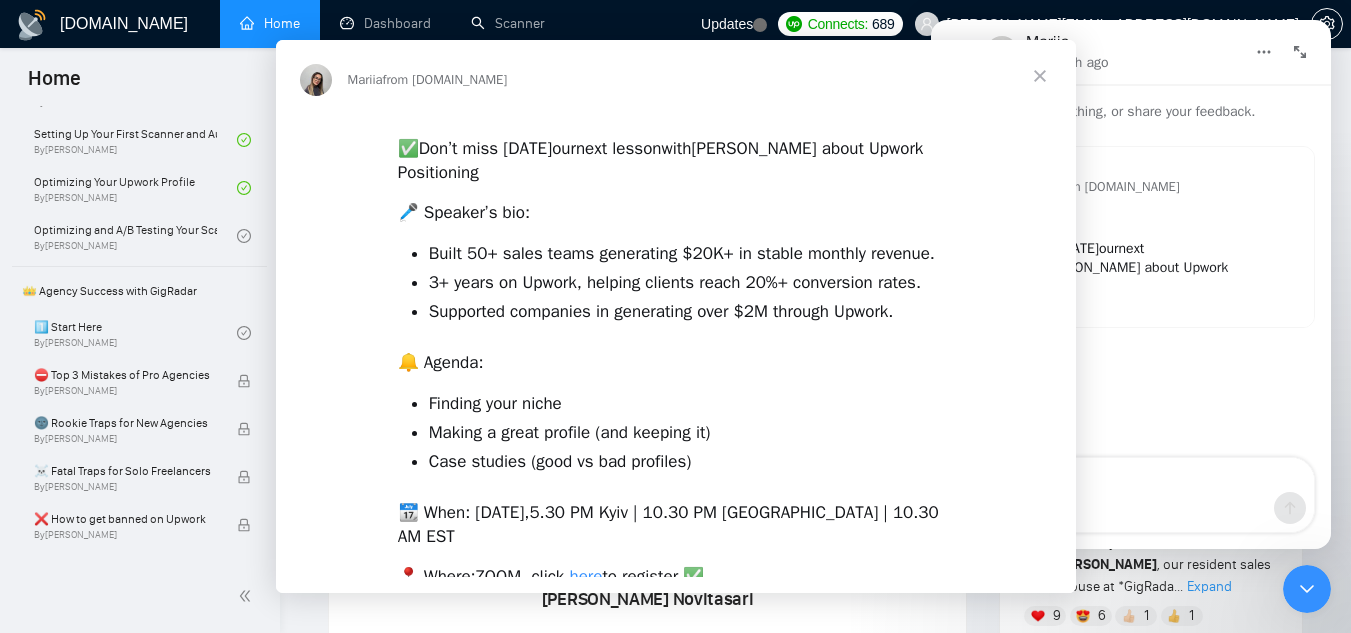 scroll, scrollTop: 0, scrollLeft: 0, axis: both 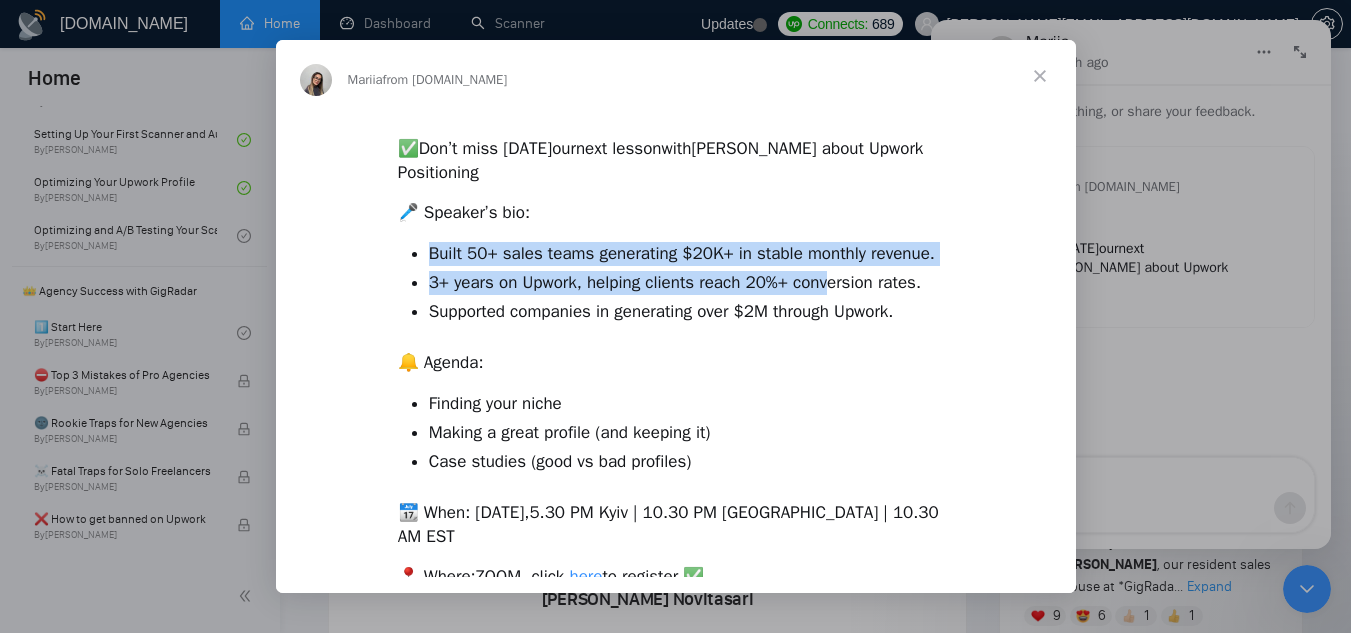 drag, startPoint x: 419, startPoint y: 256, endPoint x: 832, endPoint y: 267, distance: 413.14645 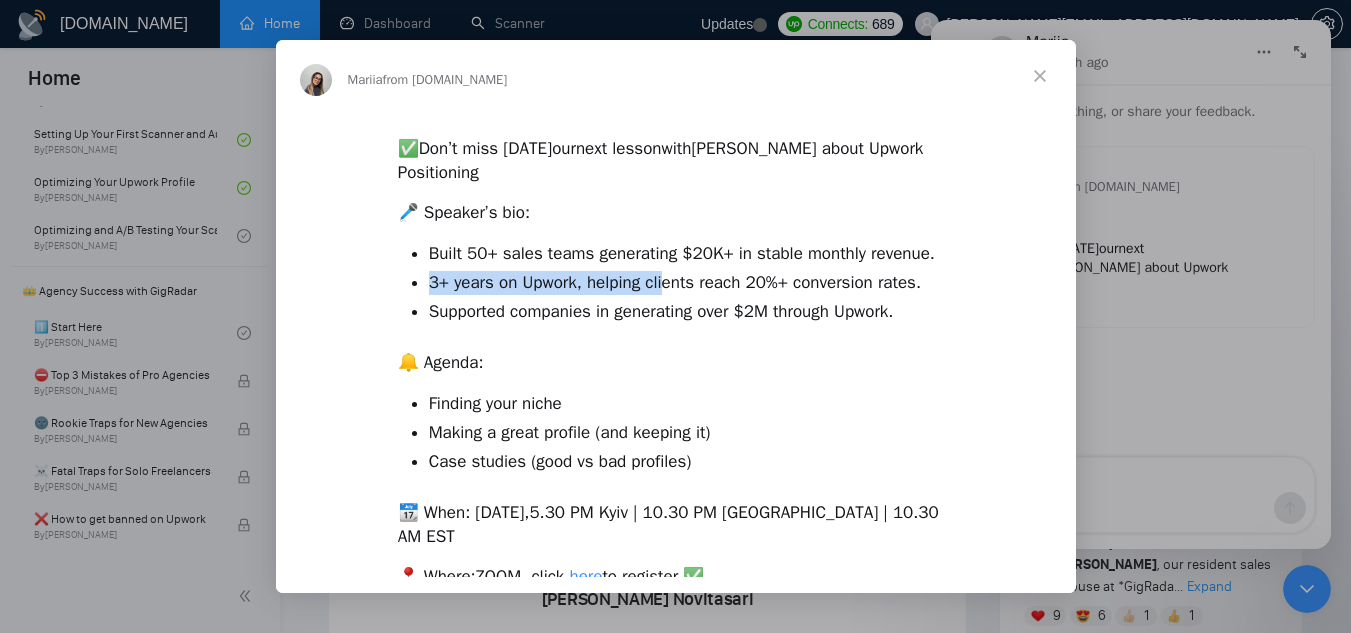 drag, startPoint x: 426, startPoint y: 284, endPoint x: 668, endPoint y: 294, distance: 242.20653 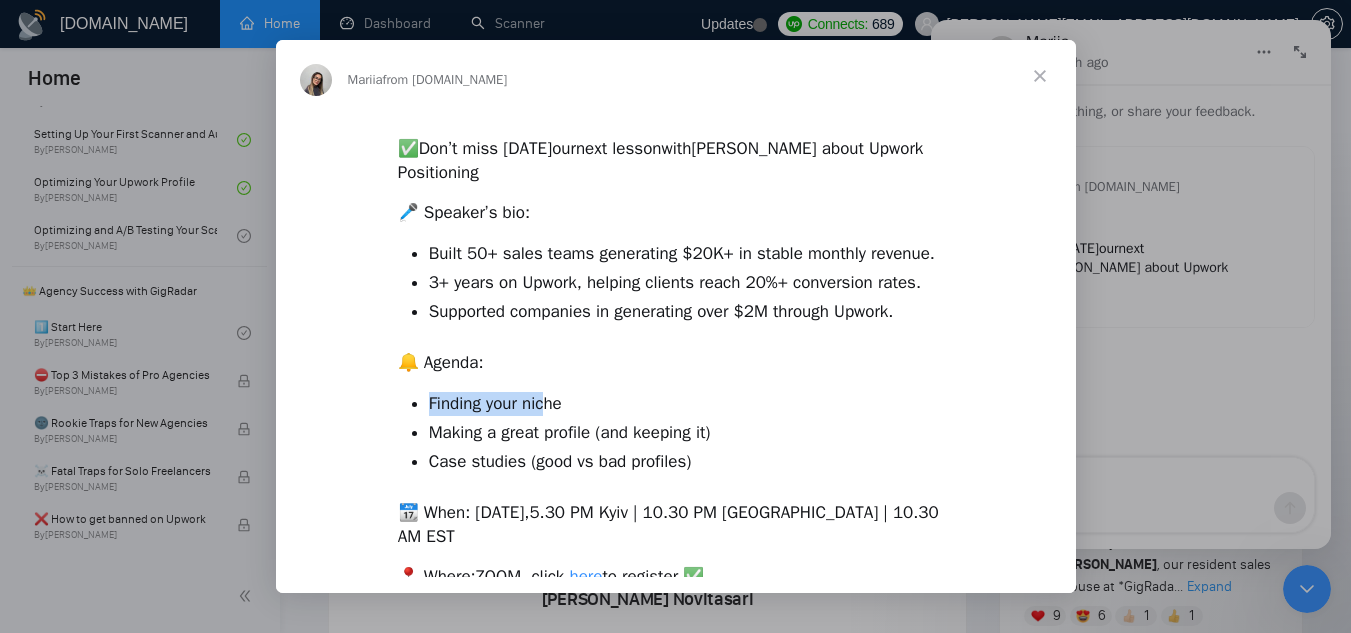 drag, startPoint x: 496, startPoint y: 406, endPoint x: 557, endPoint y: 410, distance: 61.13101 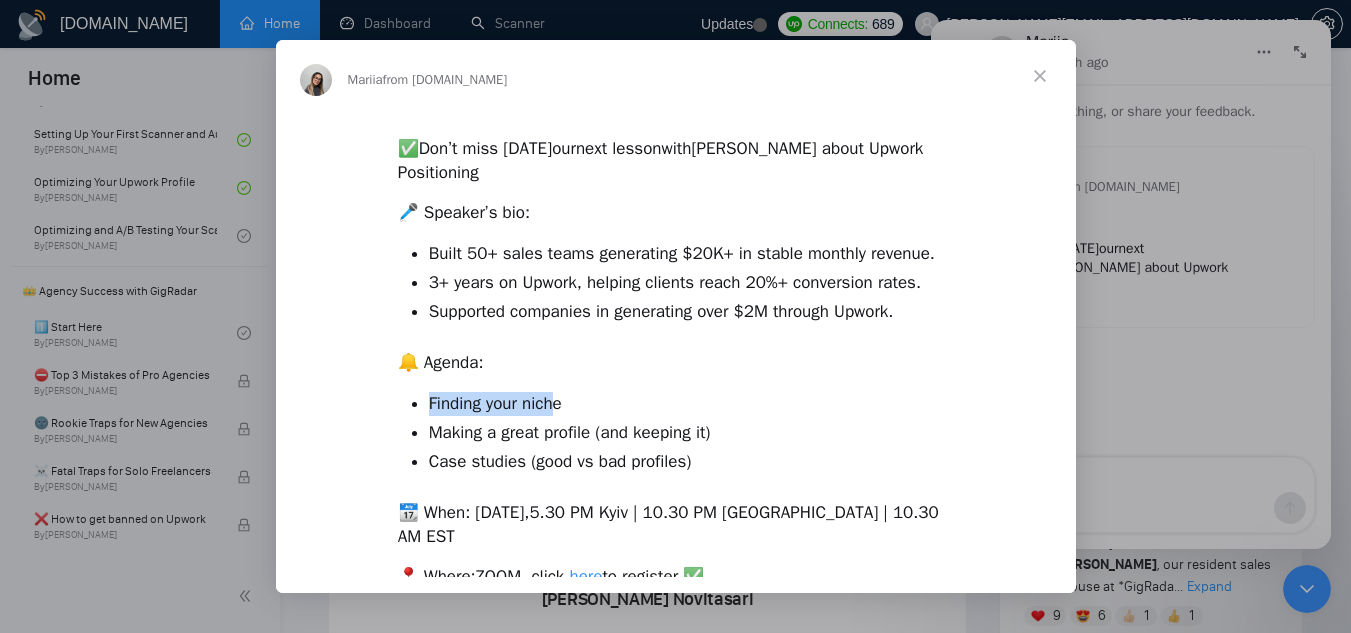 click on "Finding your niche" at bounding box center (691, 404) 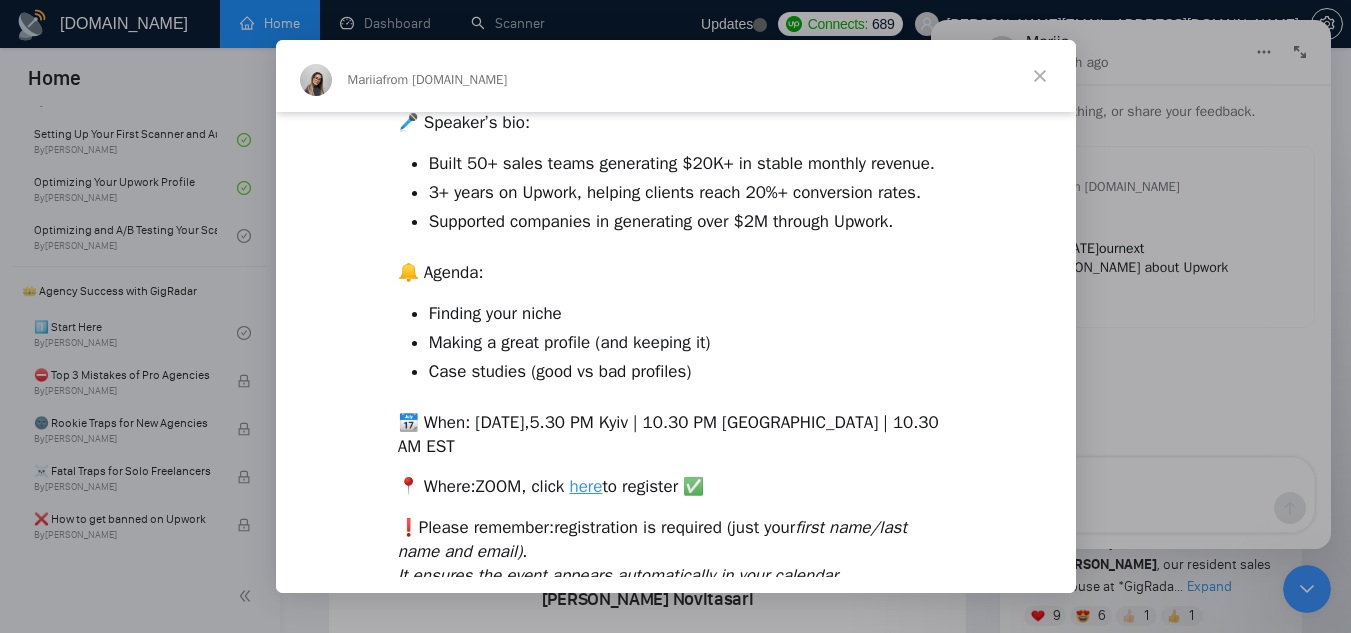 scroll, scrollTop: 93, scrollLeft: 0, axis: vertical 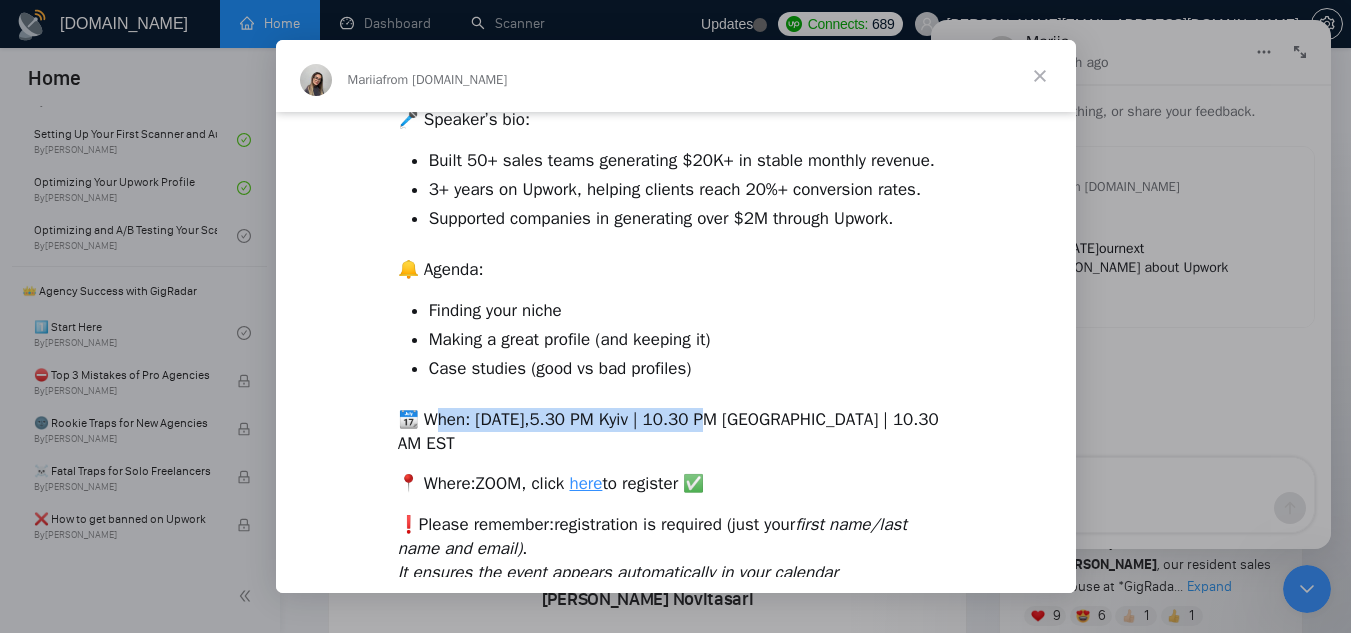 drag, startPoint x: 438, startPoint y: 424, endPoint x: 706, endPoint y: 424, distance: 268 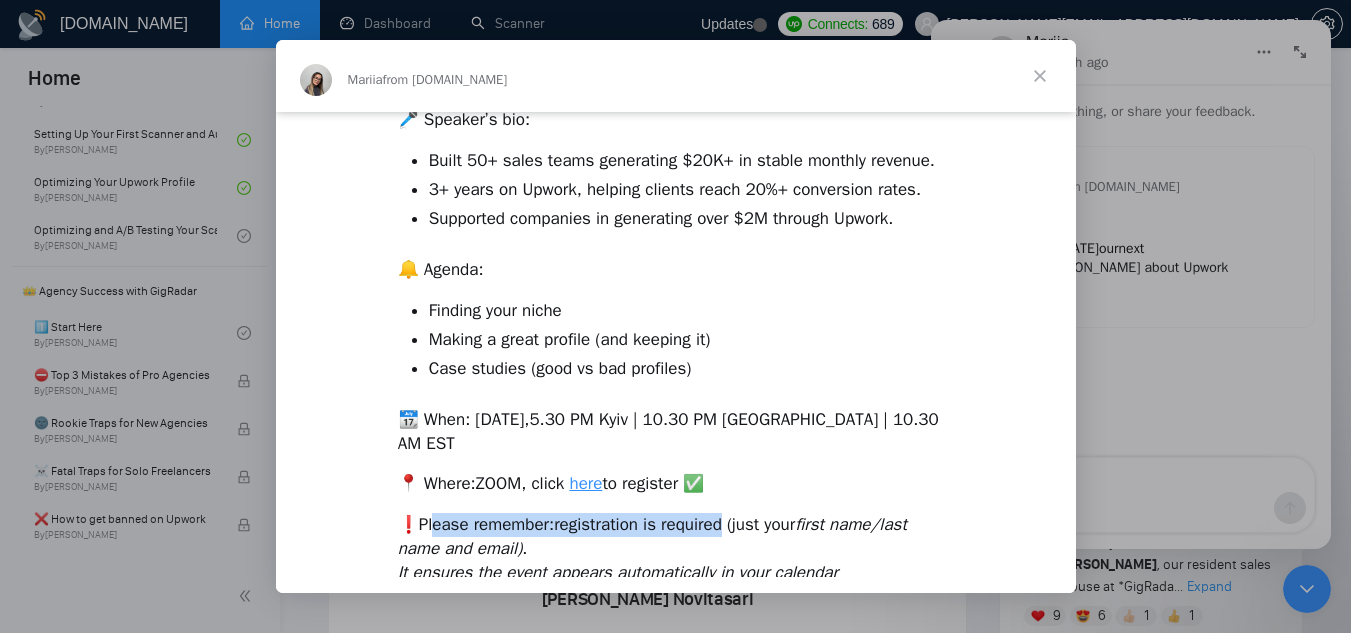 drag, startPoint x: 437, startPoint y: 481, endPoint x: 726, endPoint y: 491, distance: 289.17297 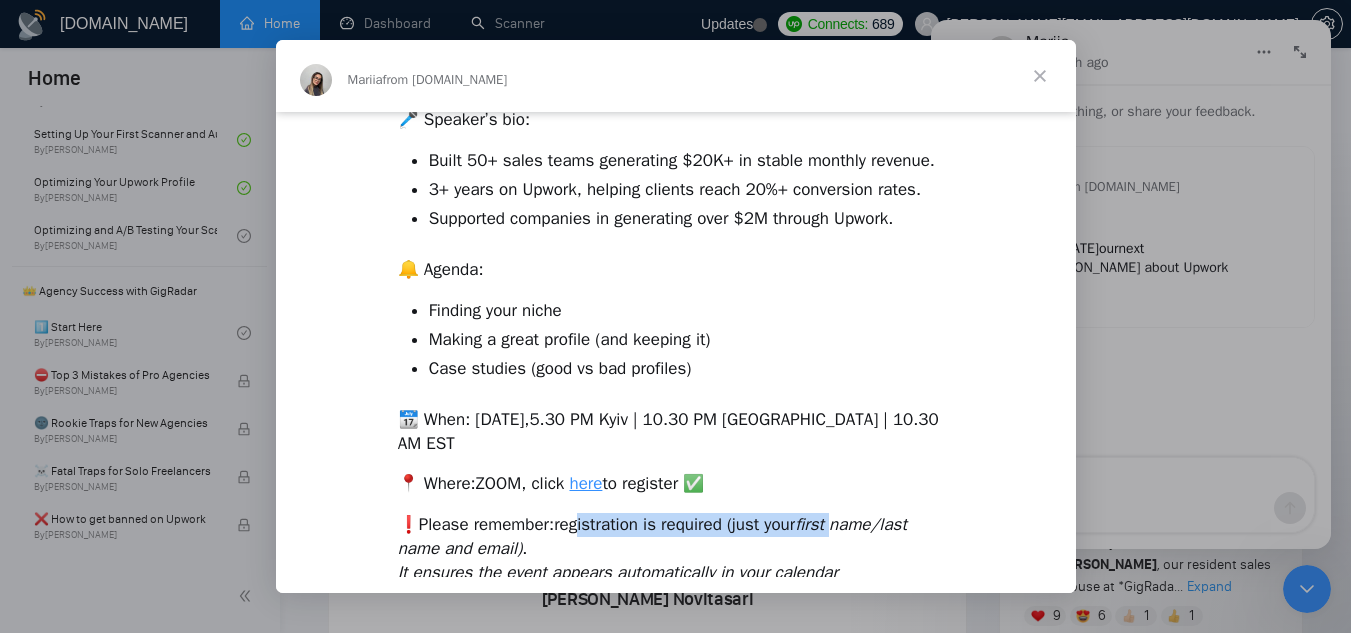 drag, startPoint x: 573, startPoint y: 503, endPoint x: 846, endPoint y: 507, distance: 273.0293 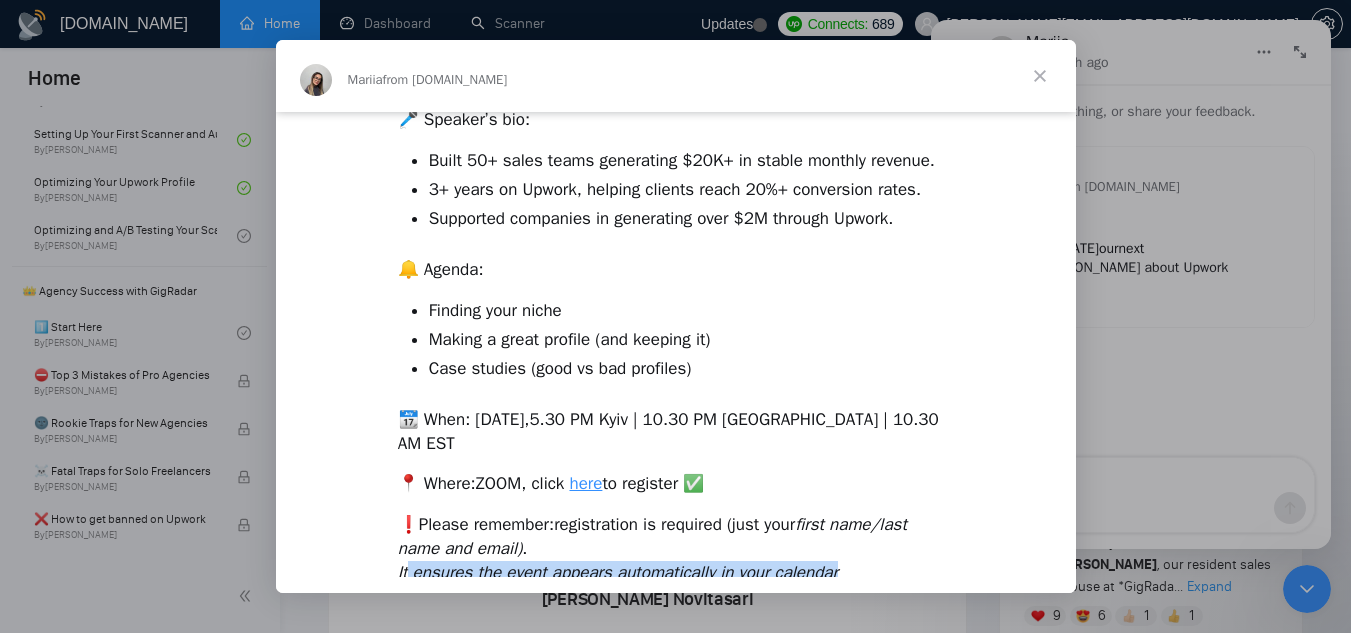 drag, startPoint x: 405, startPoint y: 554, endPoint x: 905, endPoint y: 541, distance: 500.16898 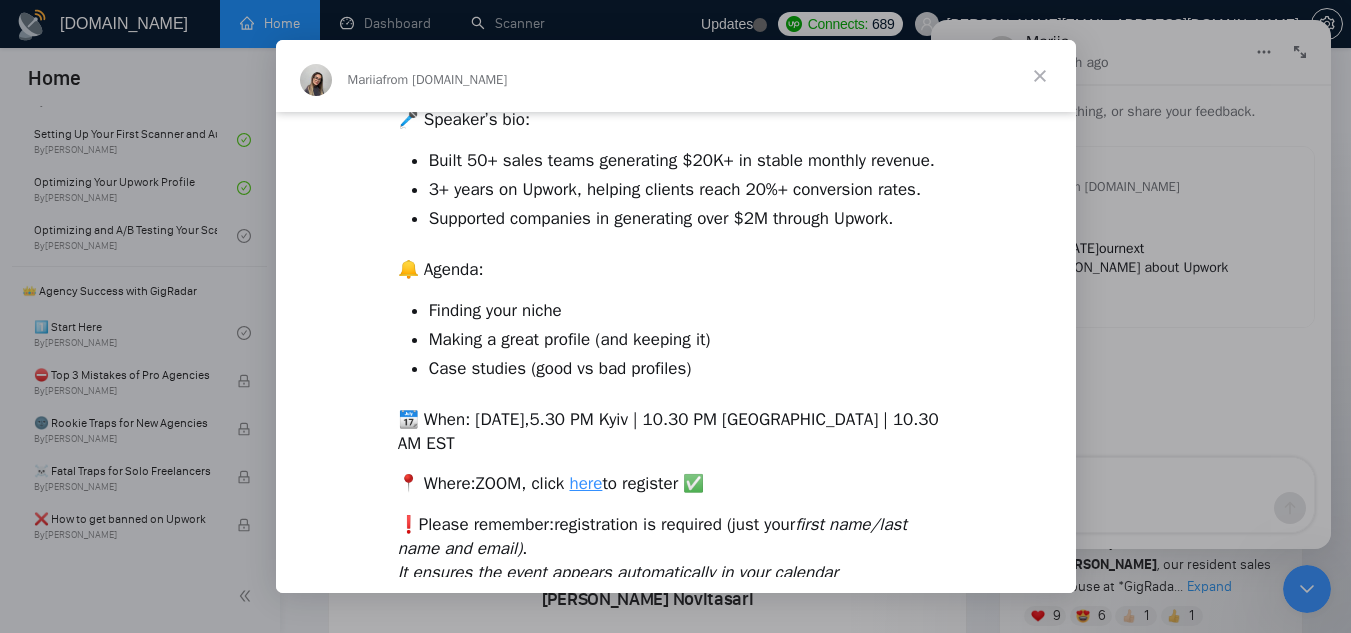 click at bounding box center (675, 316) 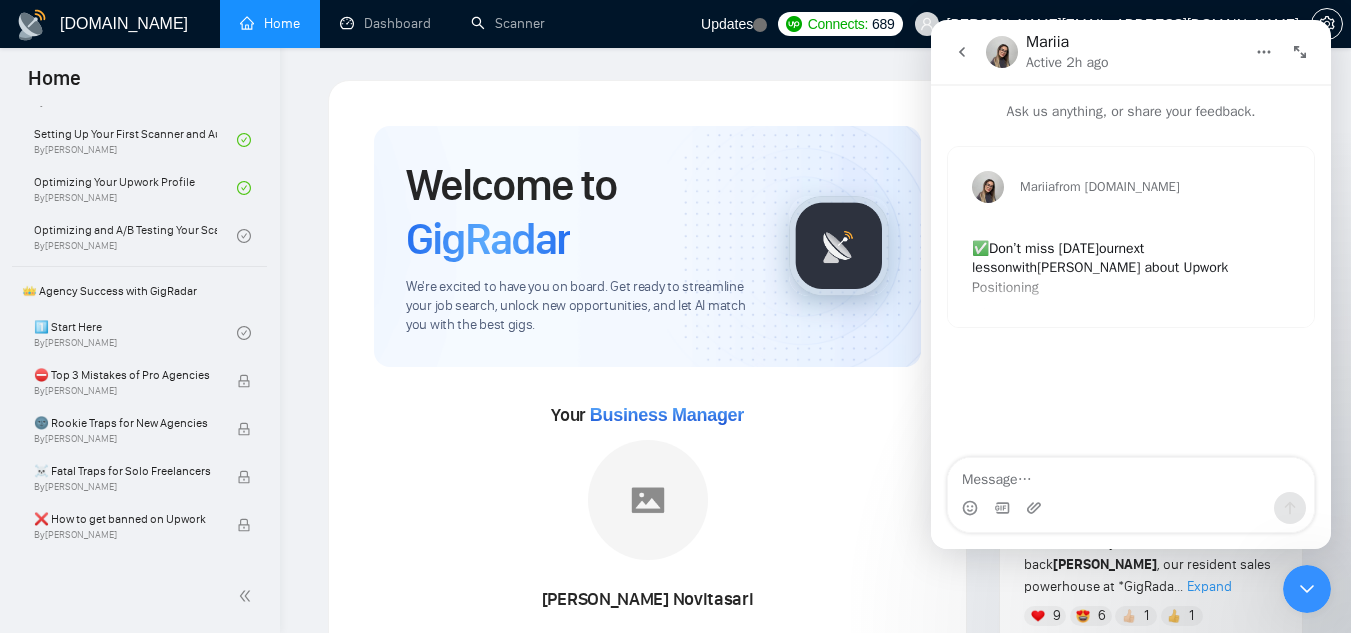 click on "Don’t miss [DATE]" at bounding box center (1044, 248) 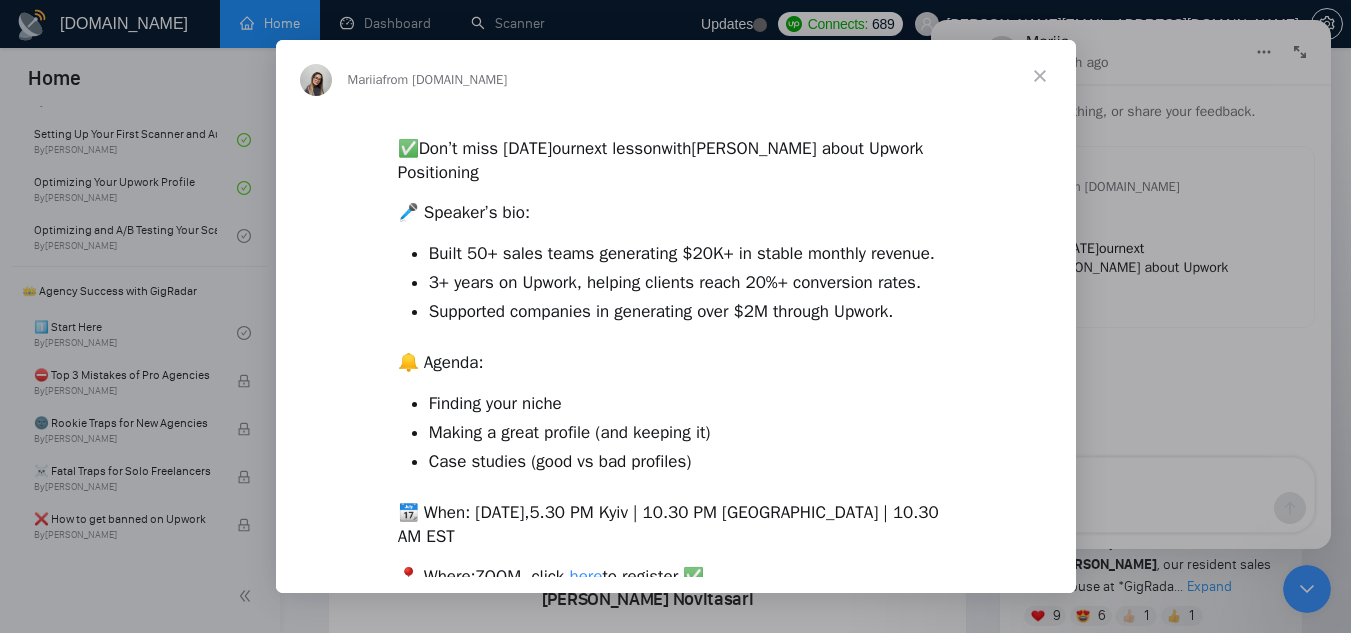 scroll, scrollTop: 0, scrollLeft: 0, axis: both 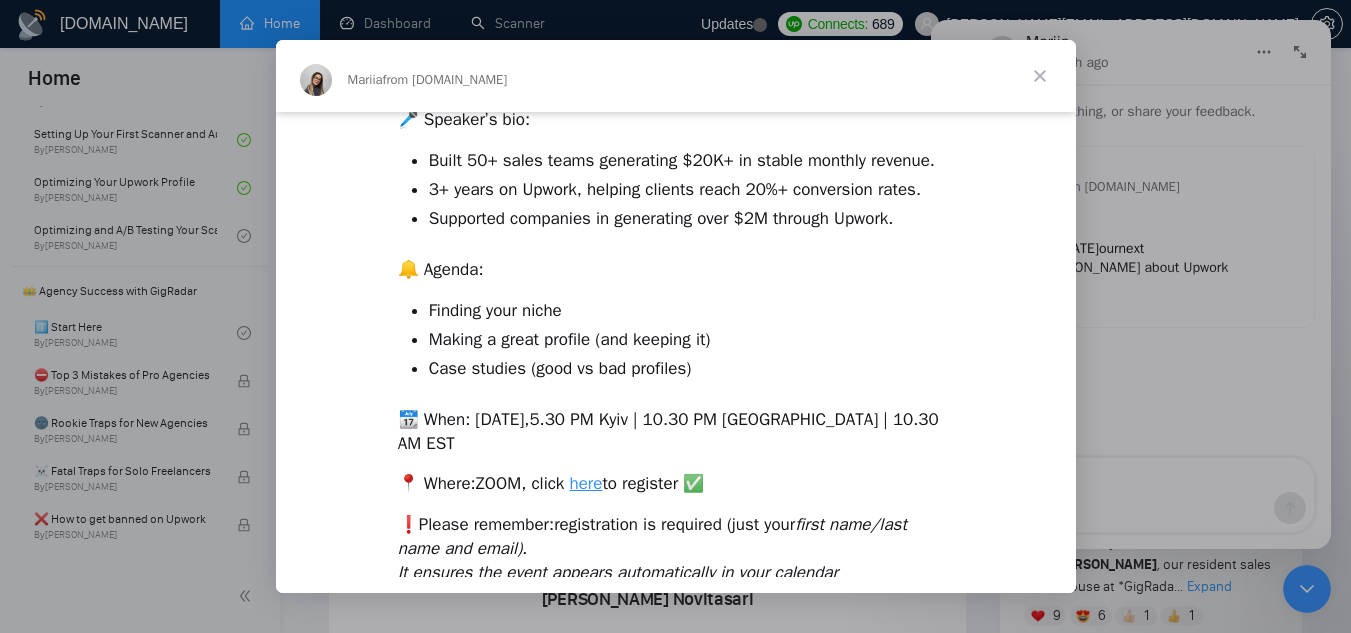 click at bounding box center (675, 316) 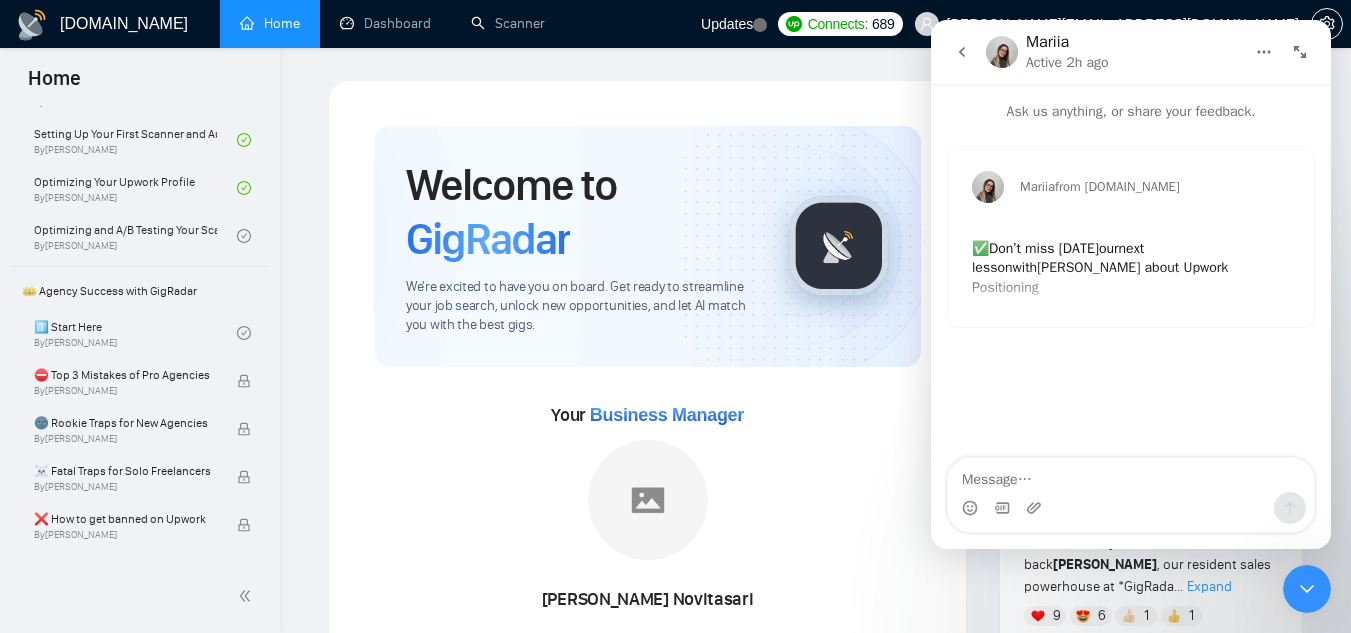 click 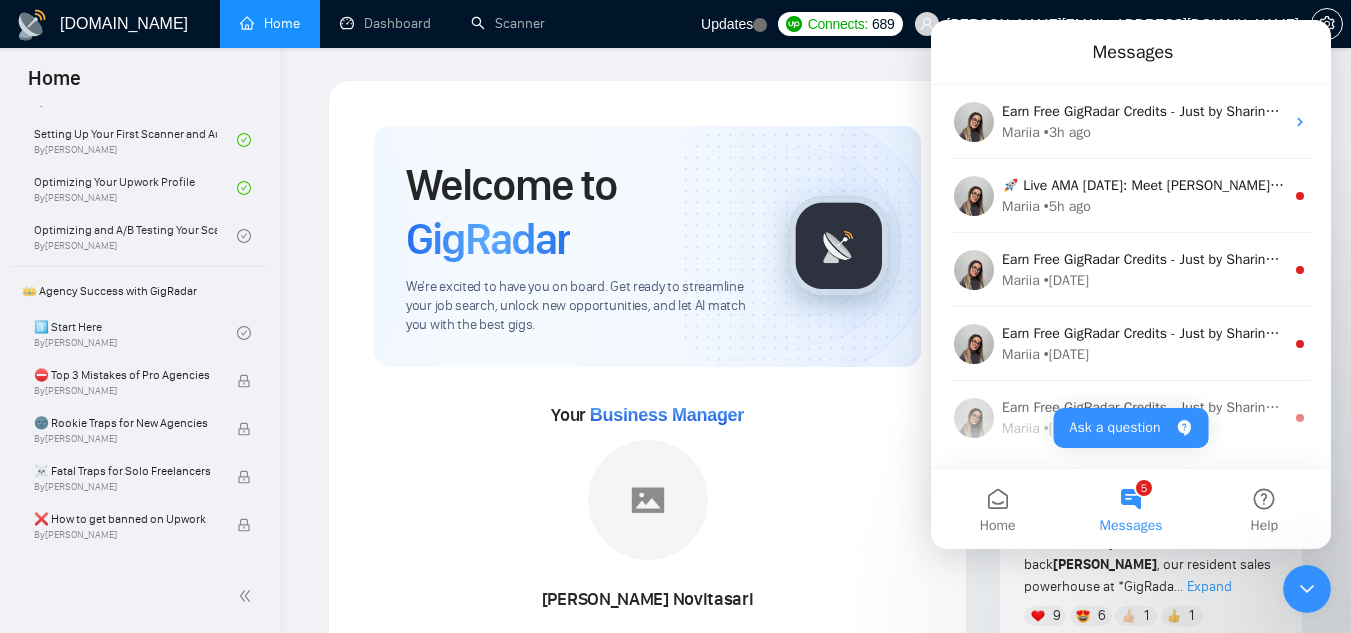 click on "5 Messages" at bounding box center (1130, 509) 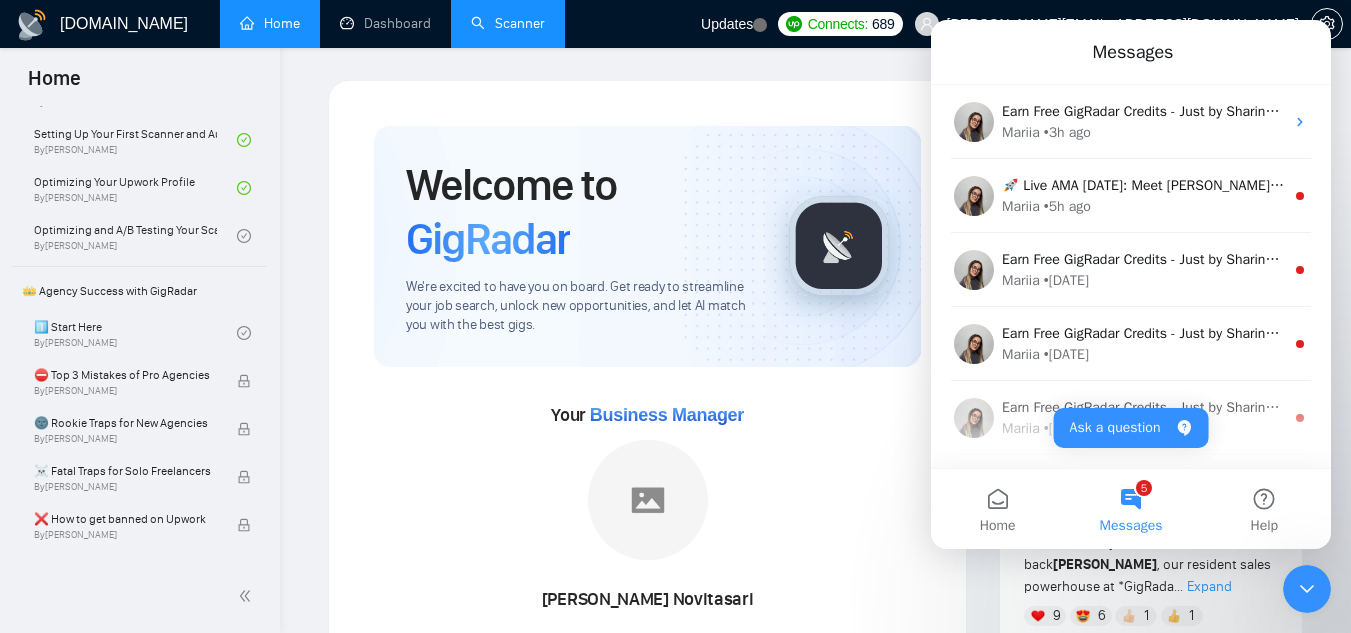 click on "Scanner" at bounding box center [508, 23] 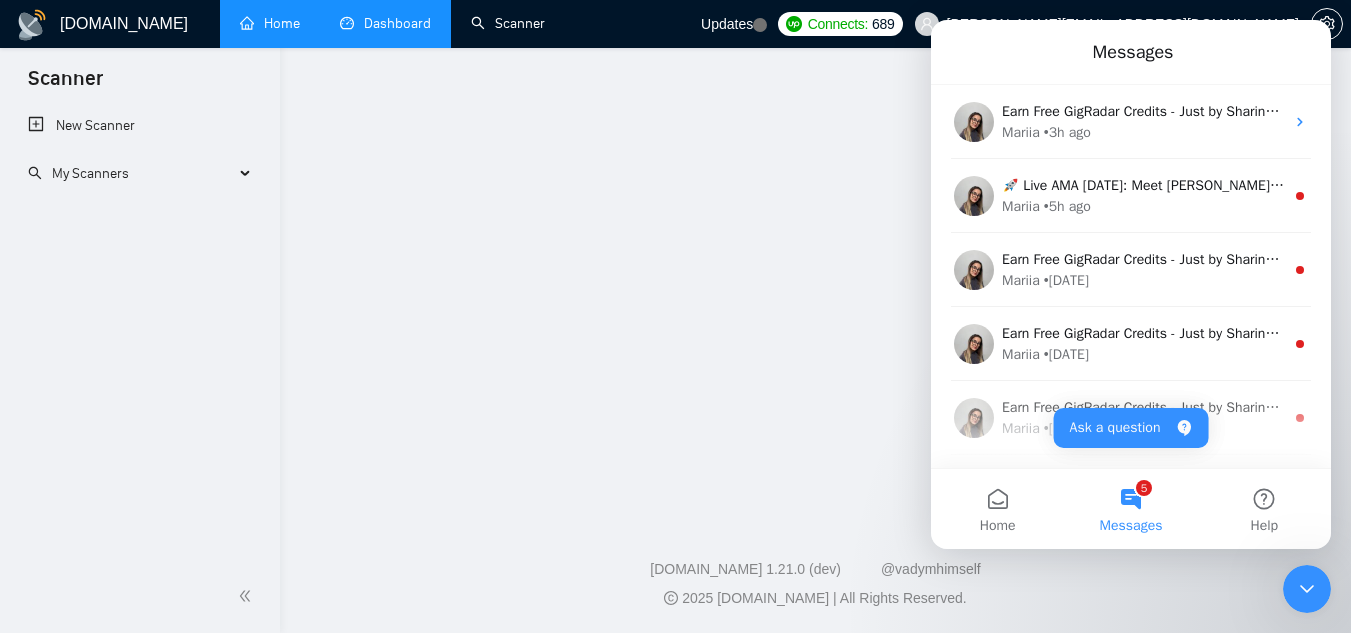 scroll, scrollTop: 0, scrollLeft: 0, axis: both 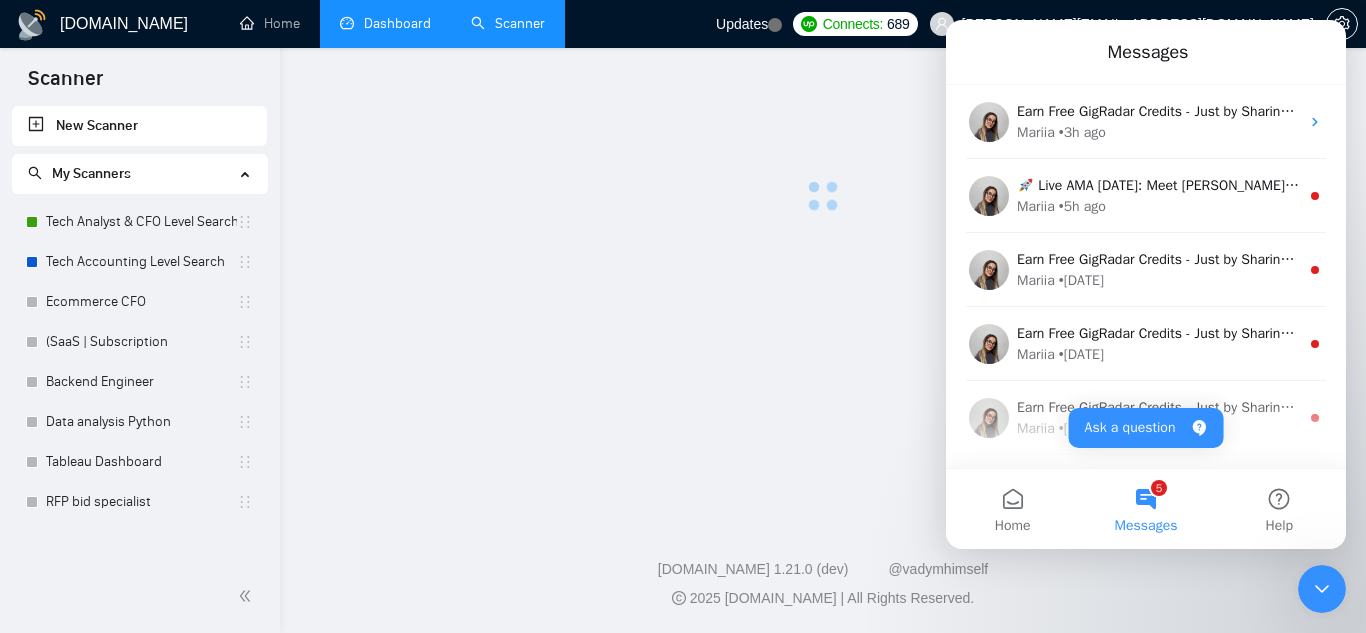 click on "Dashboard" at bounding box center (385, 23) 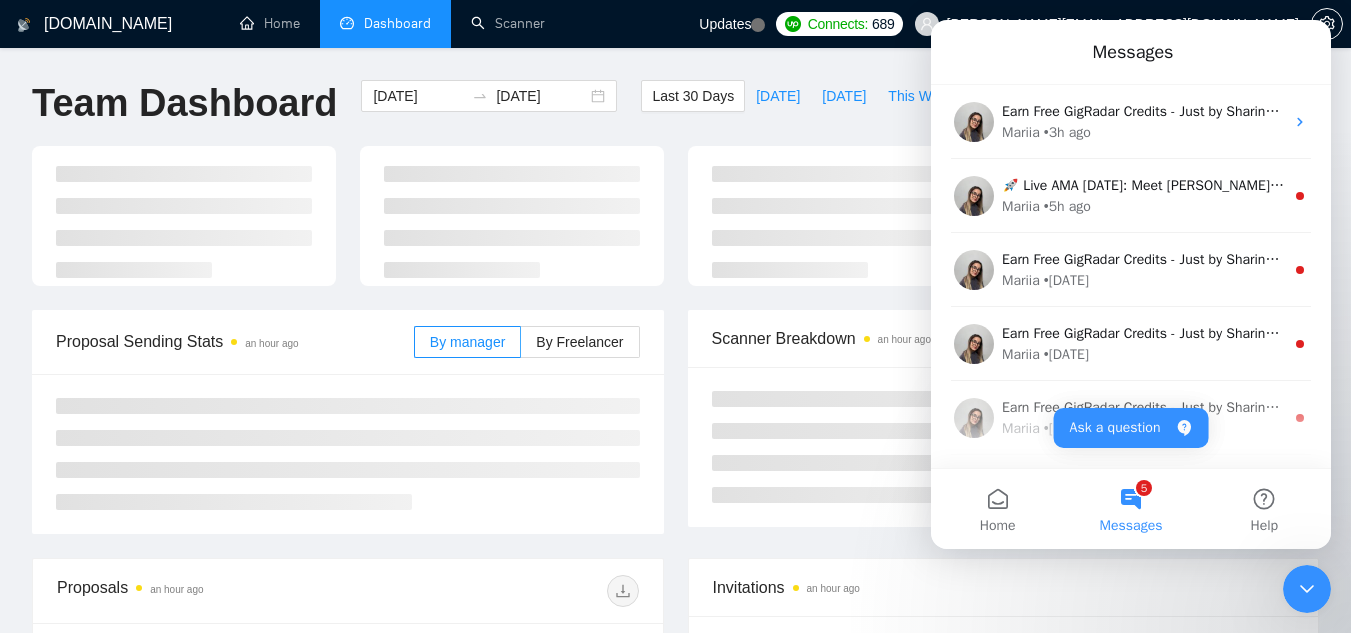 click at bounding box center (1307, 589) 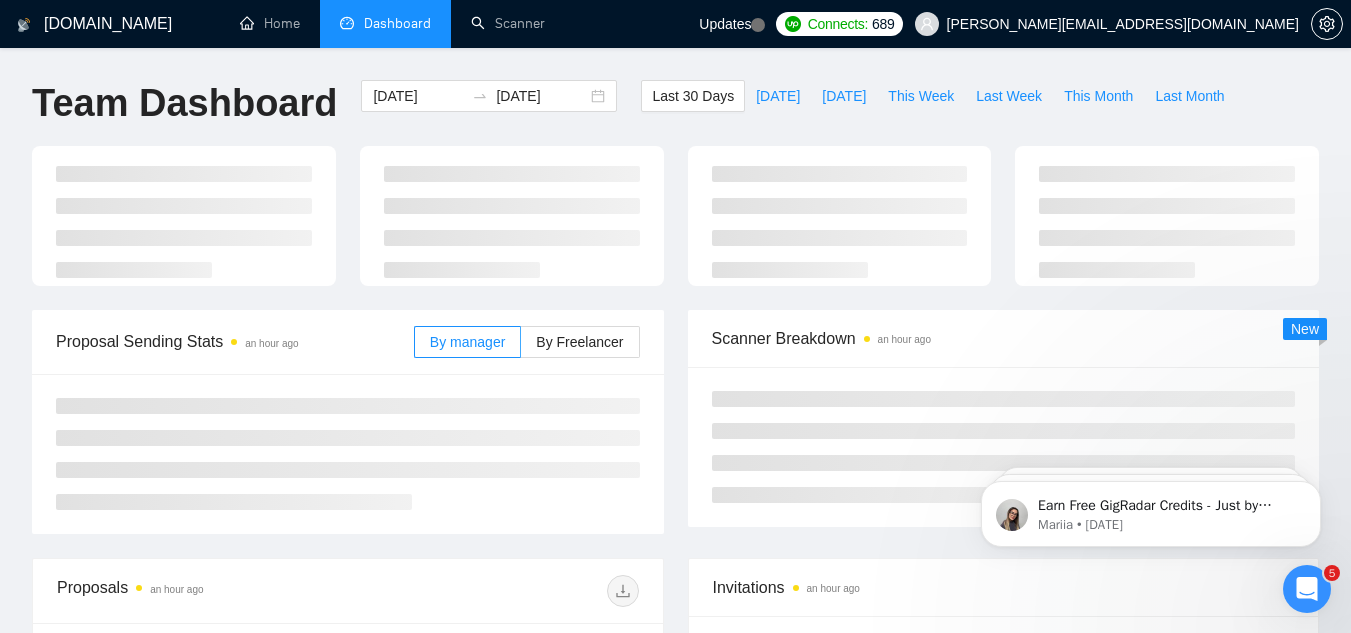 scroll, scrollTop: 0, scrollLeft: 0, axis: both 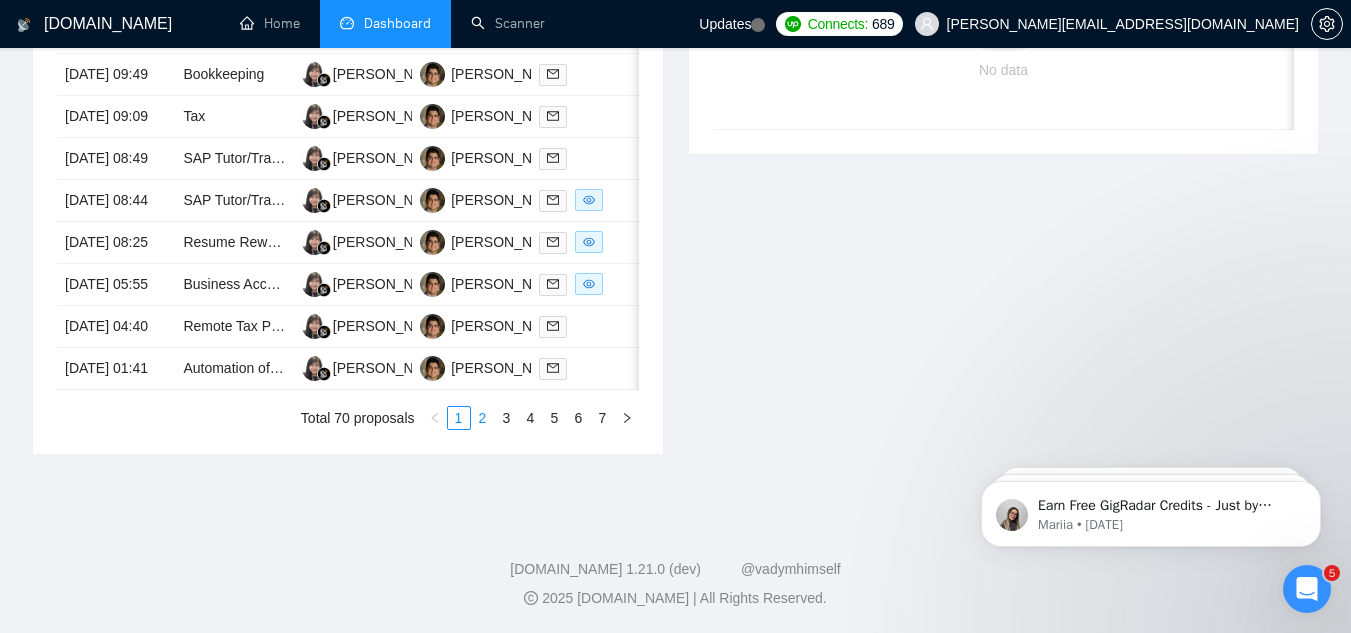 click on "2" at bounding box center [483, 418] 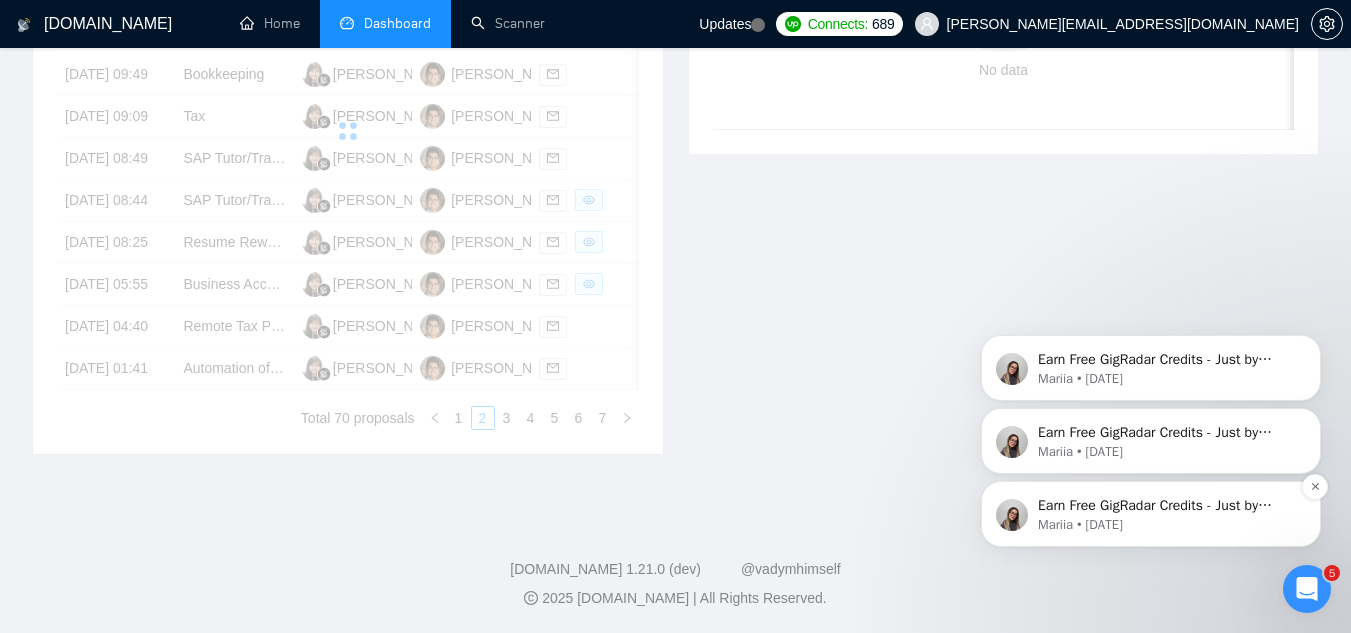 click on "Earn Free GigRadar Credits - Just by Sharing Your Story! 💬 Want more credits for sending proposals? It’s simple - share, inspire, and get rewarded! 🤫 Here’s how you can earn free credits: Introduce yourself in the #intros channel of the GigRadar Upwork Community and grab +20 credits for sending bids., Post your success story (closed projects, high LRR, etc.) in the #general channel and claim +50 credits for sending bids. Why? GigRadar is building a powerful network of freelancers and agencies. We want you to make valuable connections, showcase your wins, and inspire others while getting rewarded! 🚀 Not a member yet? Join our Slack community now 👉 Join Slack Community Claiming your credits is easy: Reply to this message with a screenshot of your post, and our Tech Support Team will instantly top up your credits! 💸" at bounding box center (1167, 506) 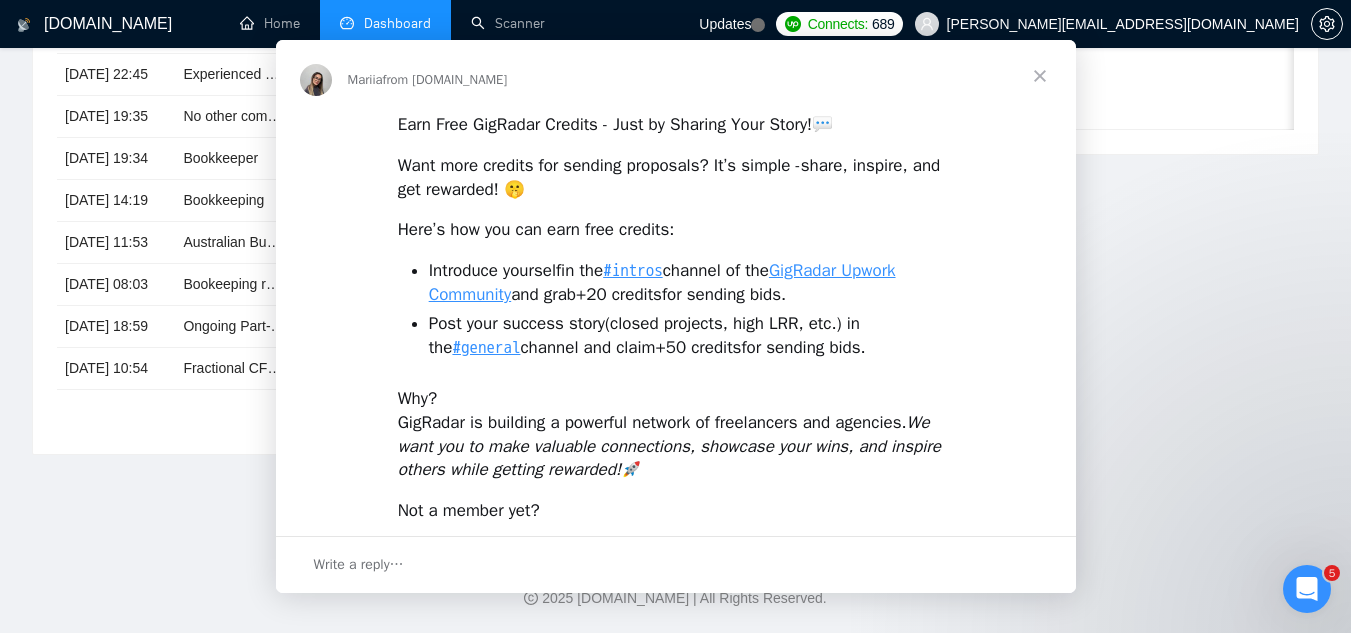 scroll, scrollTop: 0, scrollLeft: 0, axis: both 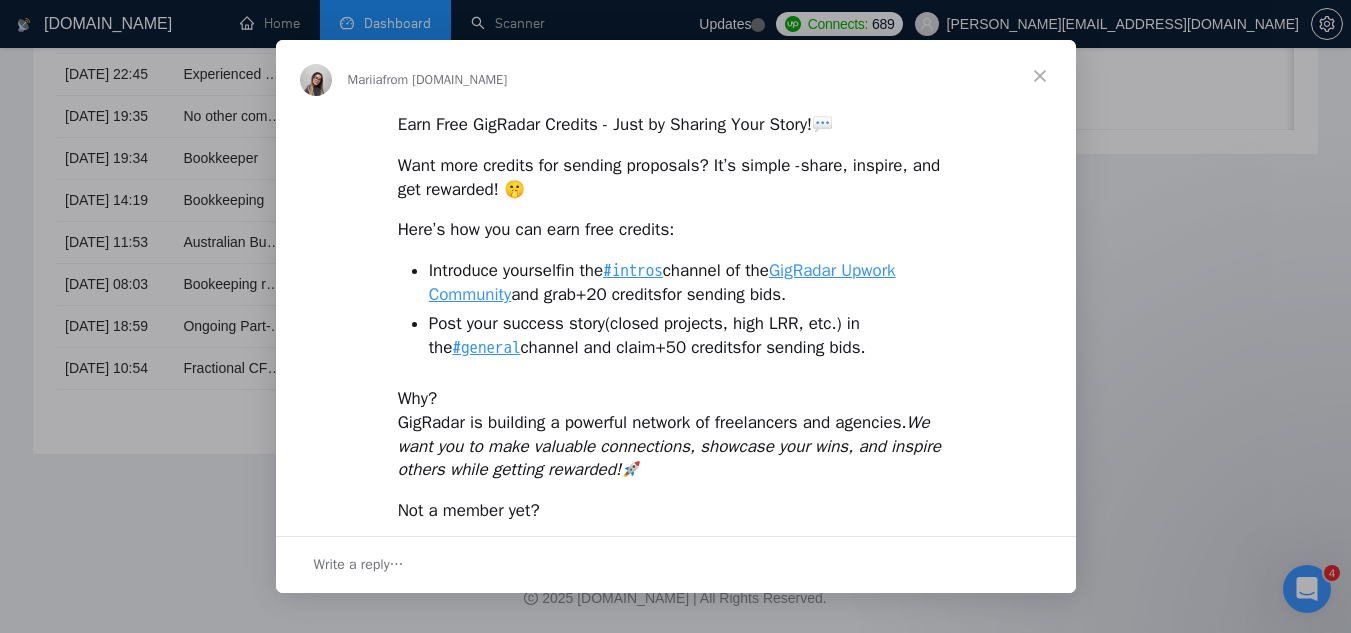 click at bounding box center (1040, 76) 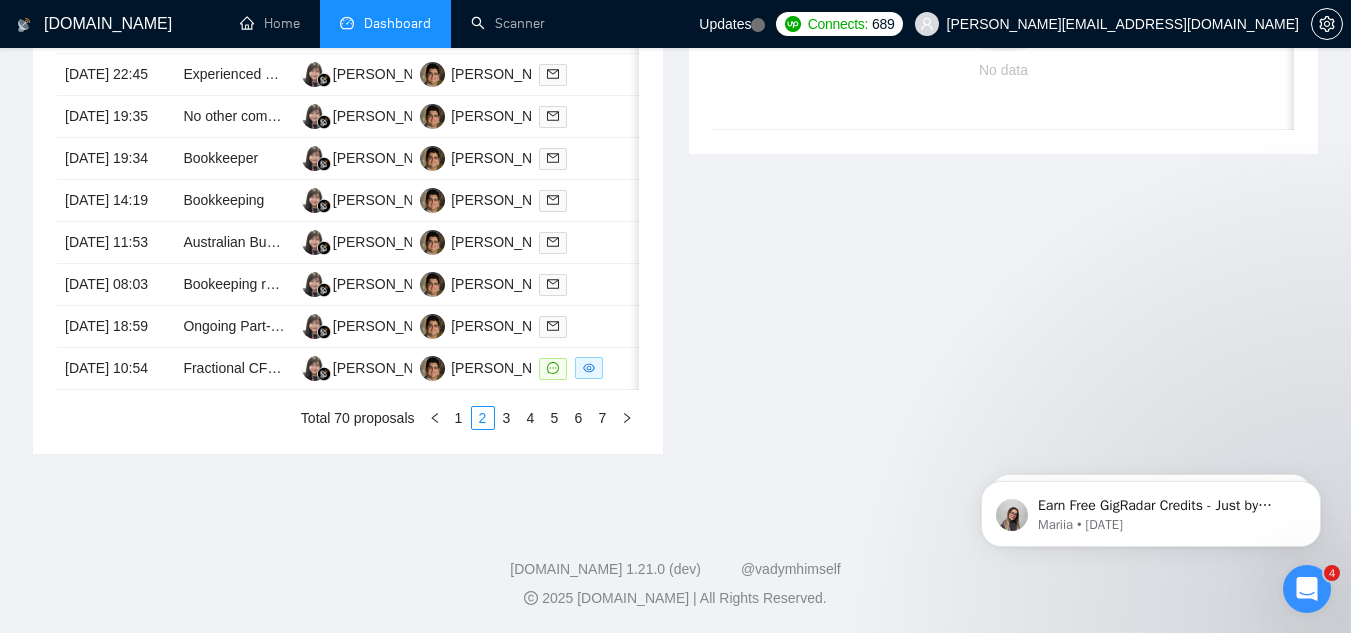 scroll, scrollTop: 0, scrollLeft: 0, axis: both 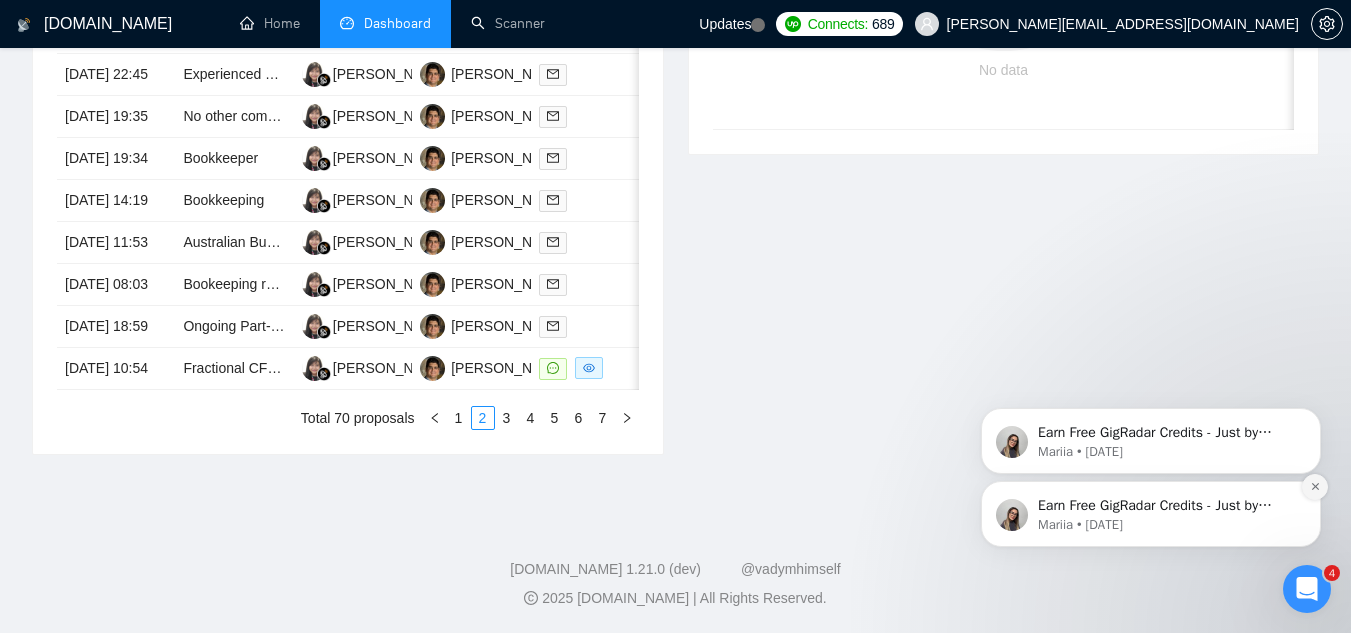 click 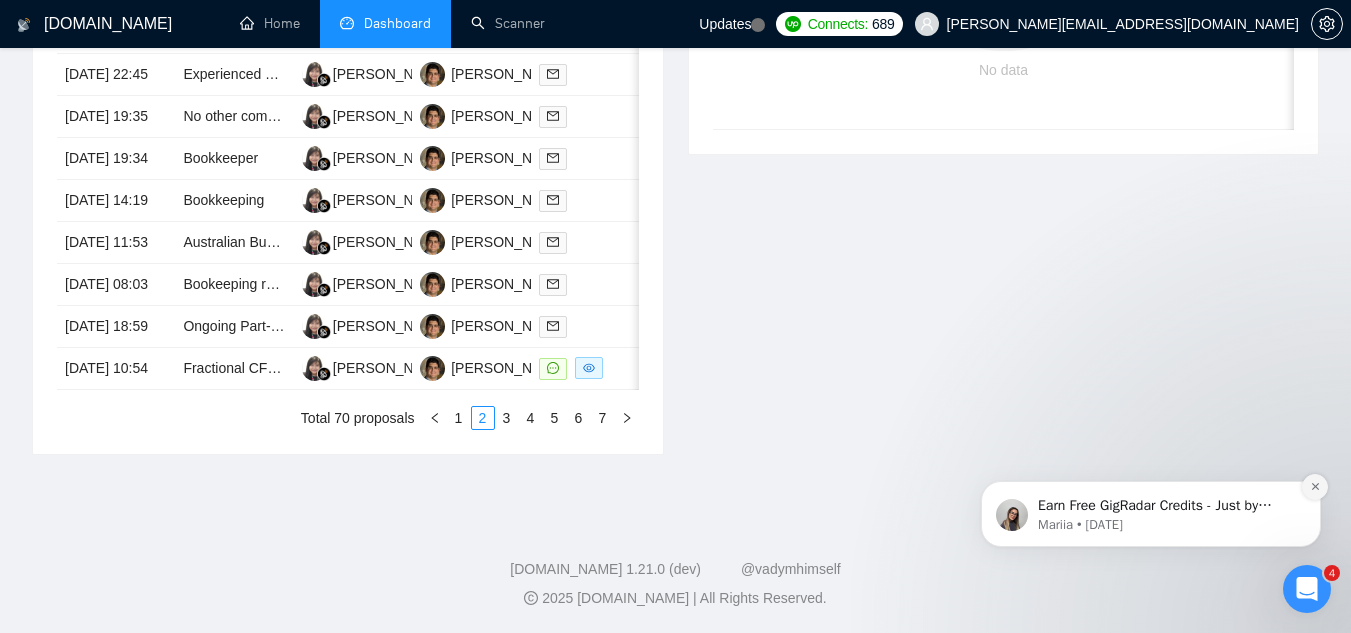 click 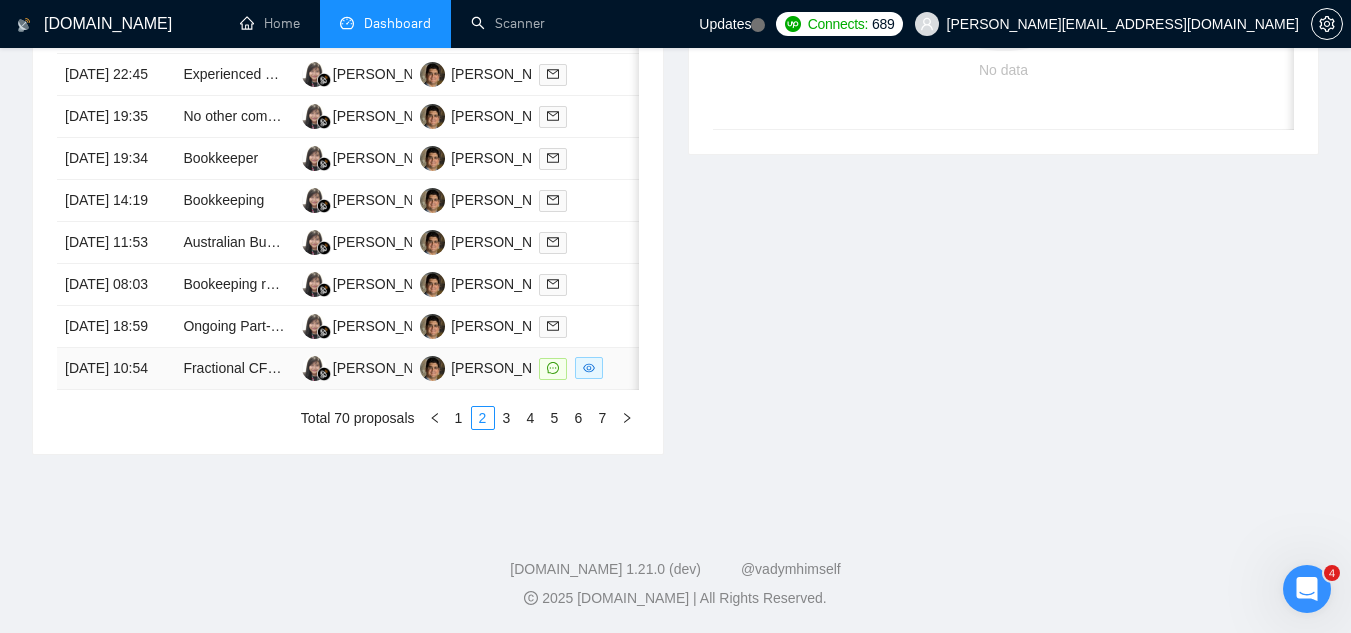 scroll, scrollTop: 929, scrollLeft: 0, axis: vertical 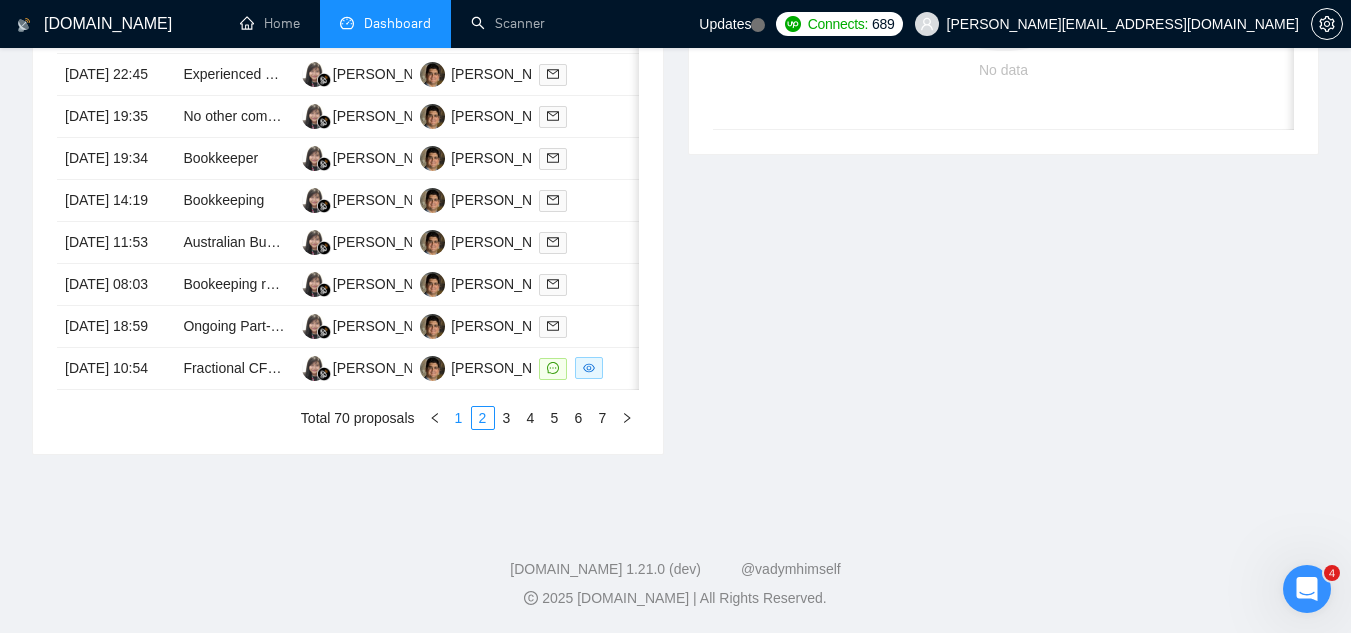 click on "1" at bounding box center (459, 418) 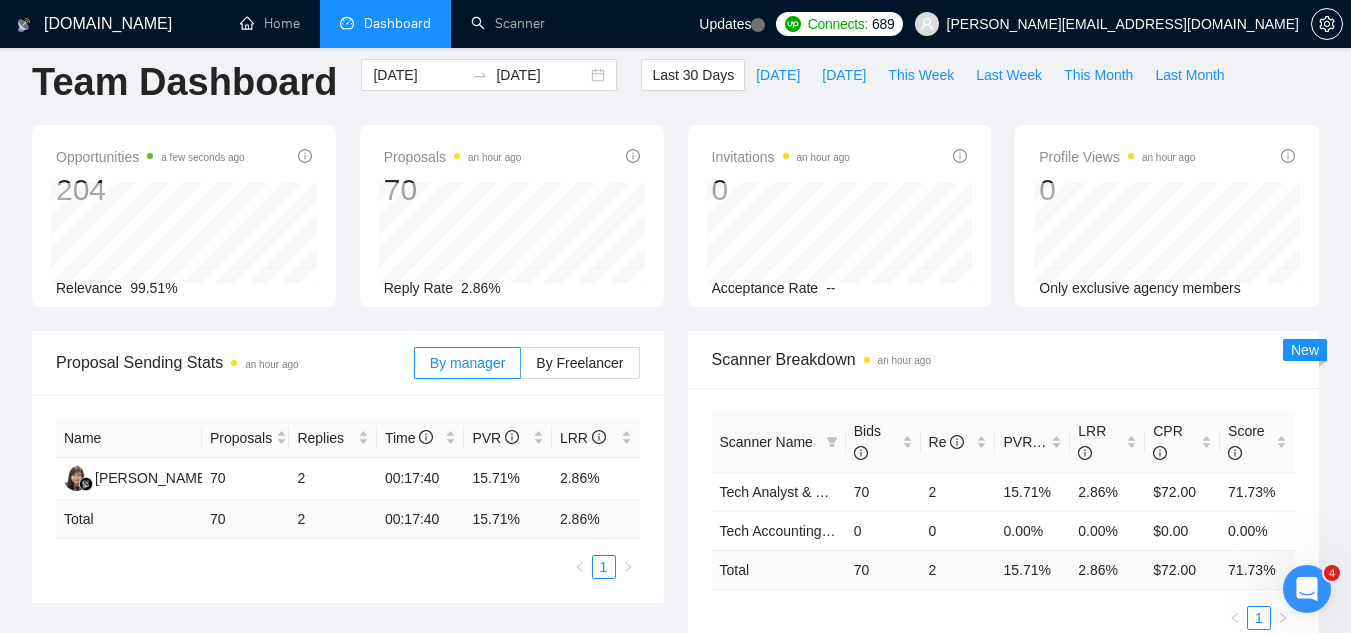 scroll, scrollTop: 0, scrollLeft: 0, axis: both 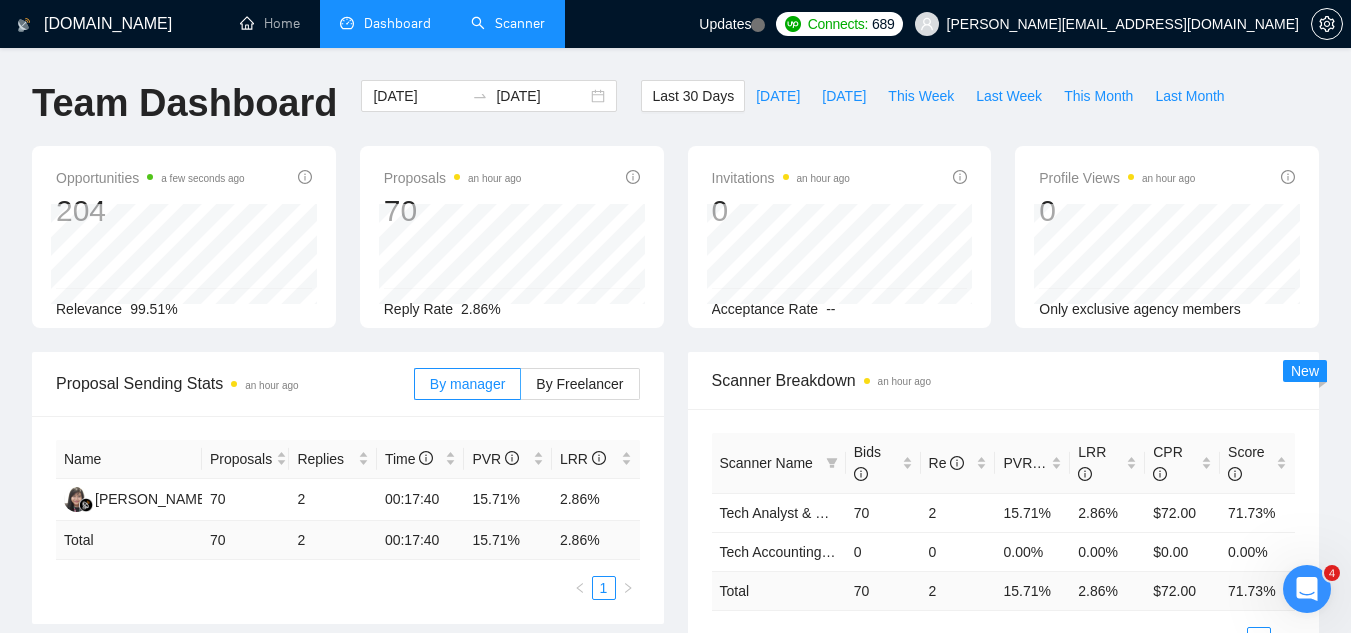 click on "Scanner" at bounding box center [508, 23] 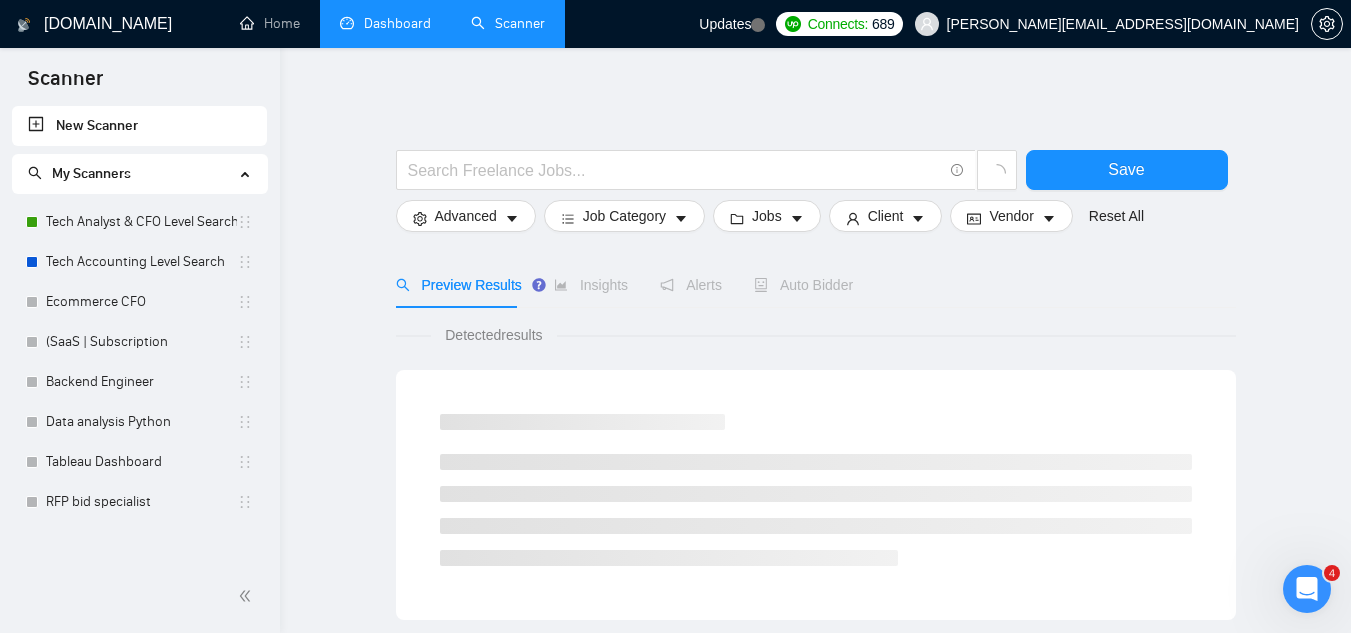 click 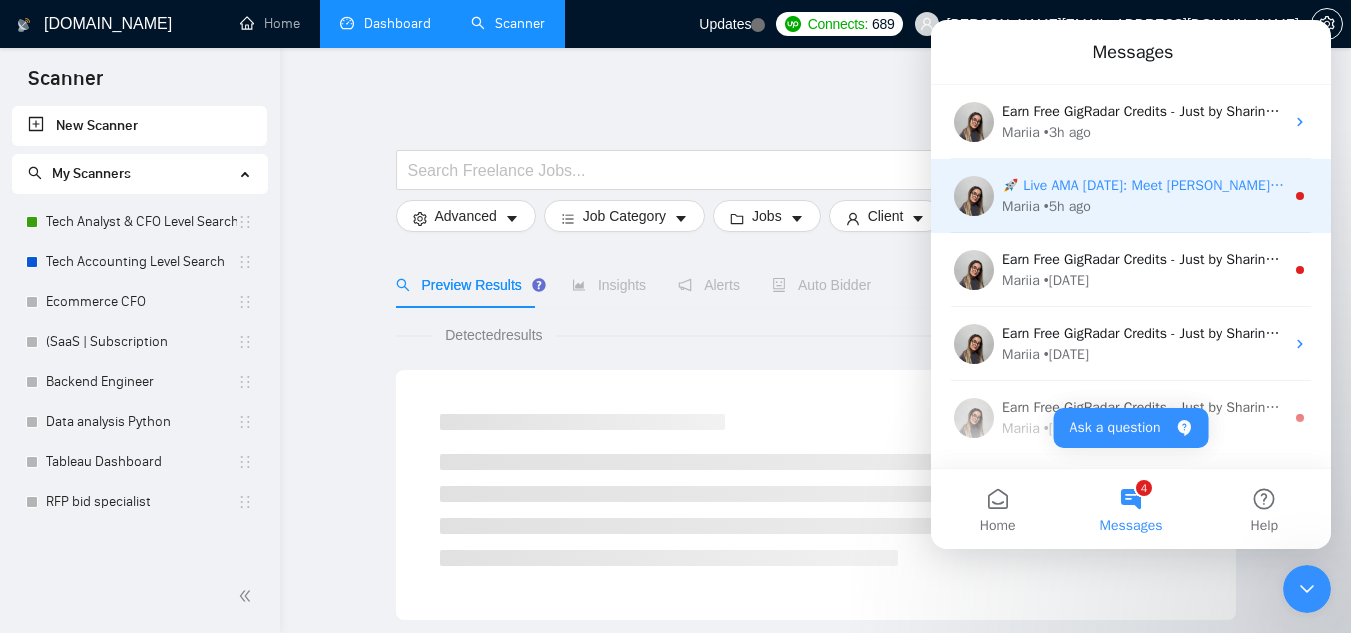 click on "🚀 Live AMA [DATE]: Meet [PERSON_NAME] — Your Upwork Growth Coach, our resident sales powerhouse at [GEOGRAPHIC_DATA].   In just 18 months he helped drive $800 K+ in Upwork revenue and now teaches the exact methods behind:  • Precise deal-closing frameworks  • Rapid agency scaling playbooks  [PERSON_NAME] will be LIVE to answer all your sales questions! 👉Have a question? Drop it in the form below and we’ll tackle it together during the session. ✅ Form for questions - click here!See you there!  🗓️ When: [DATE] - 7 PM Kyiv | 12 AM Bali | 12 PM EST 📍 Where: Click here to access the Zoom link, or add the event to your calendar here" at bounding box center (1143, 185) 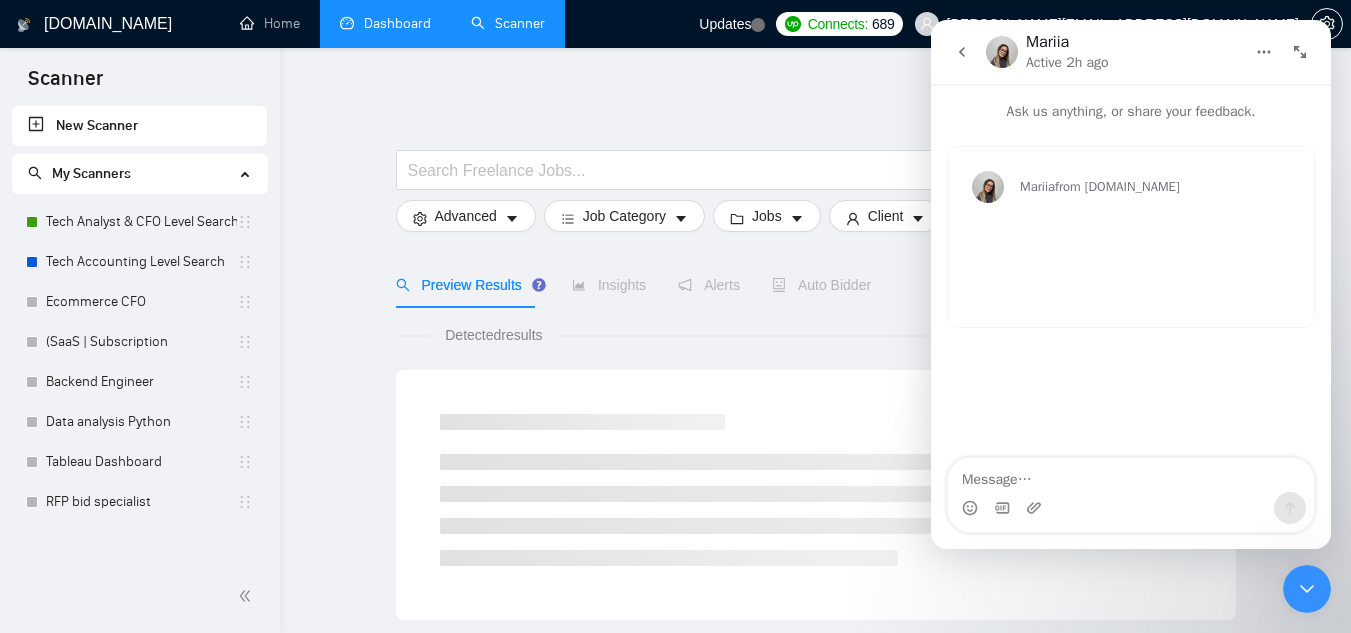 click 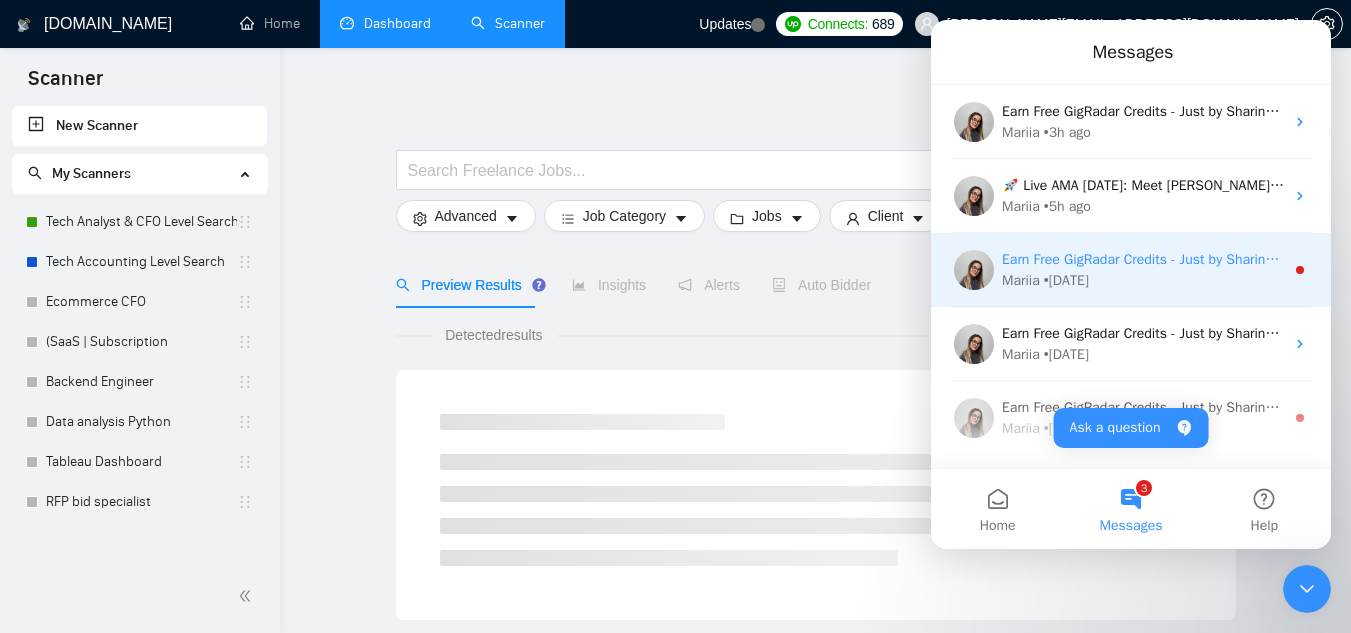 click on "Mariia •  [DATE]" at bounding box center [1143, 280] 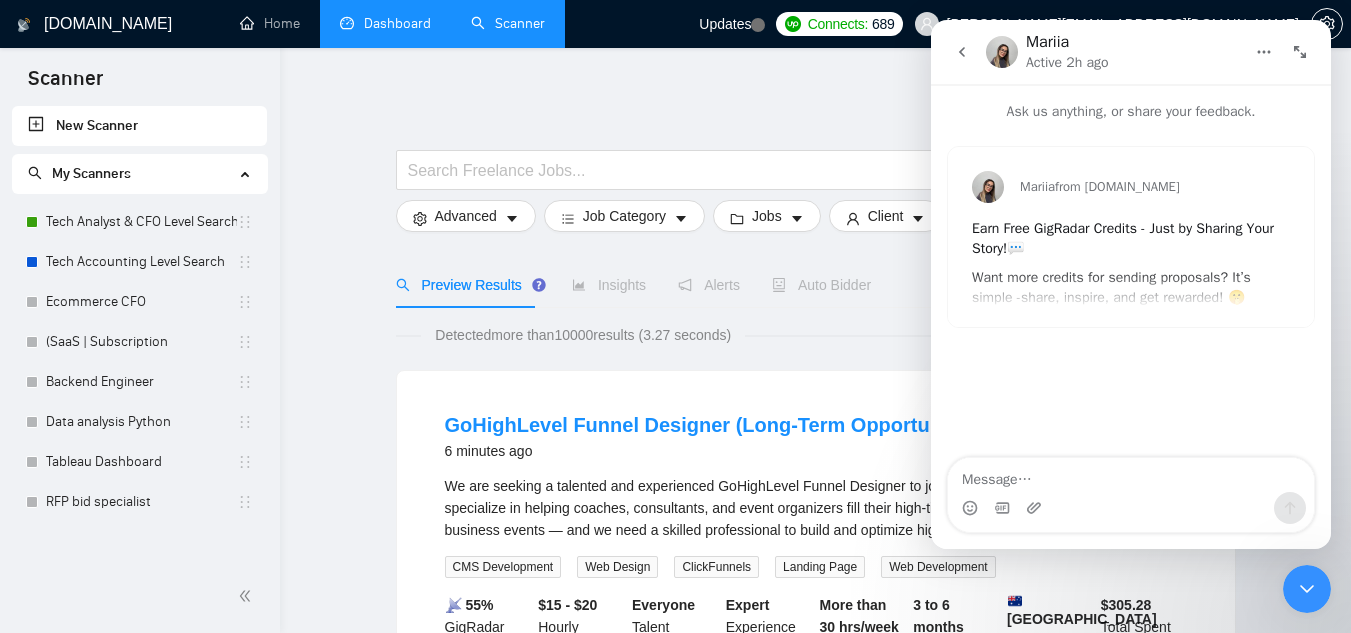 click 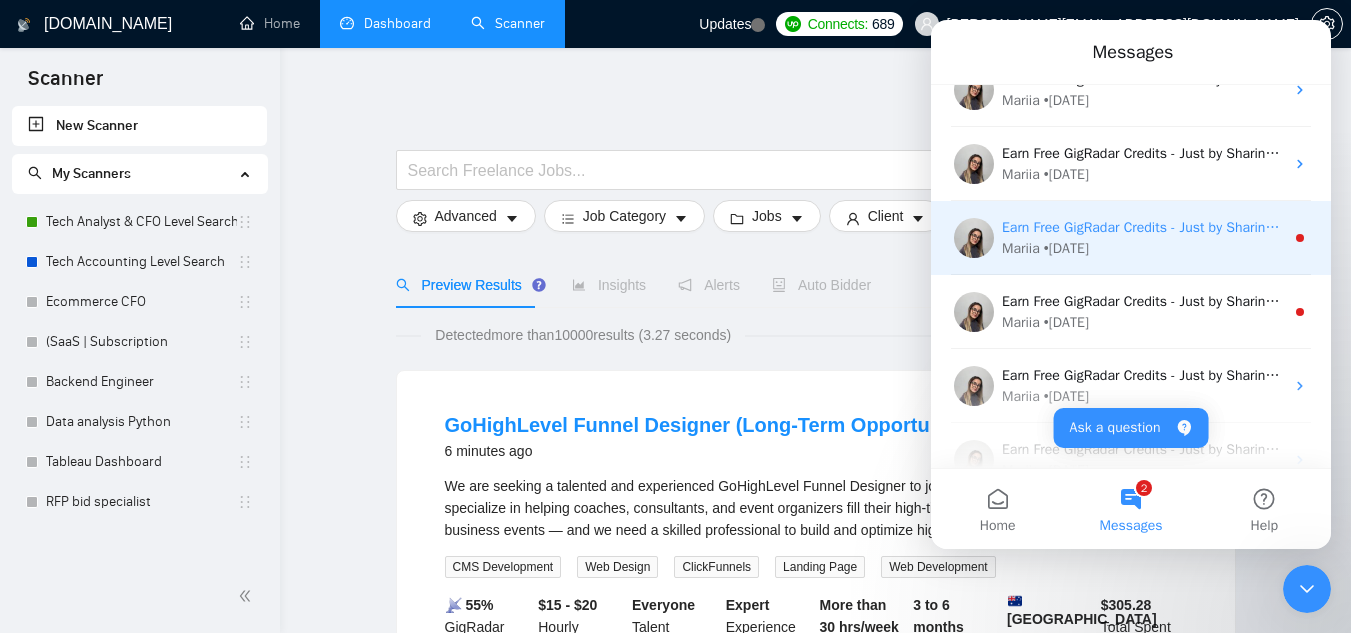 scroll, scrollTop: 233, scrollLeft: 0, axis: vertical 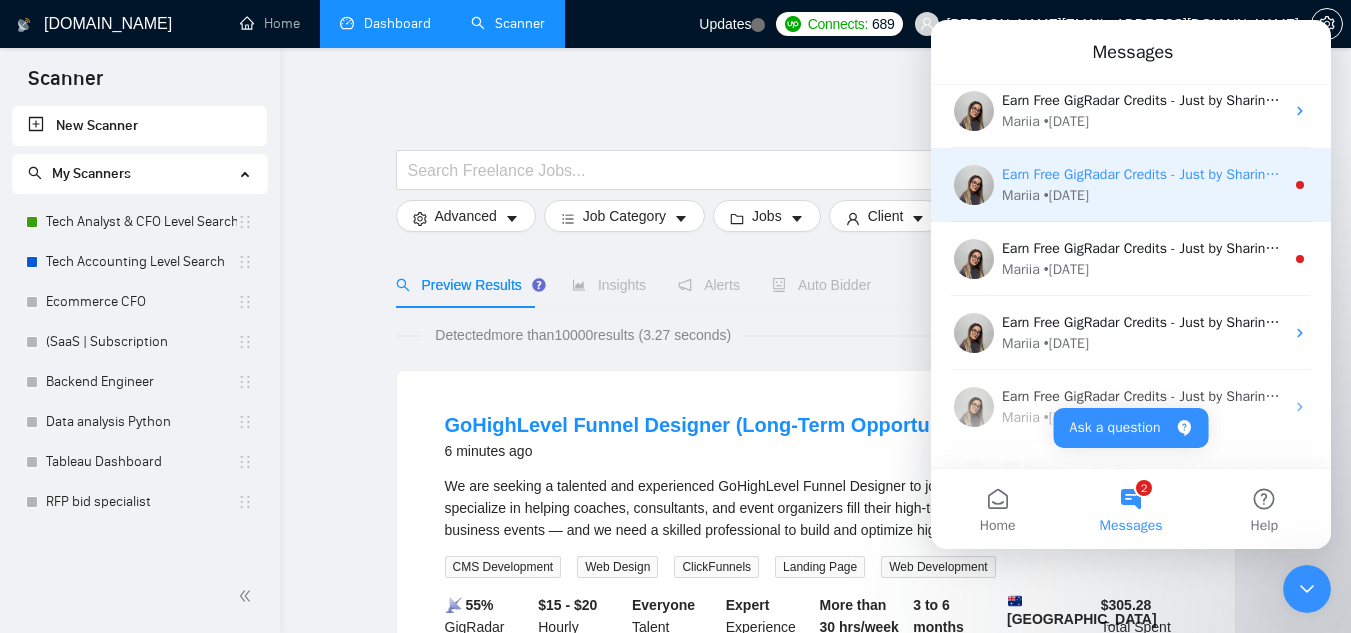 click on "Mariia •  [DATE]" at bounding box center [1143, 195] 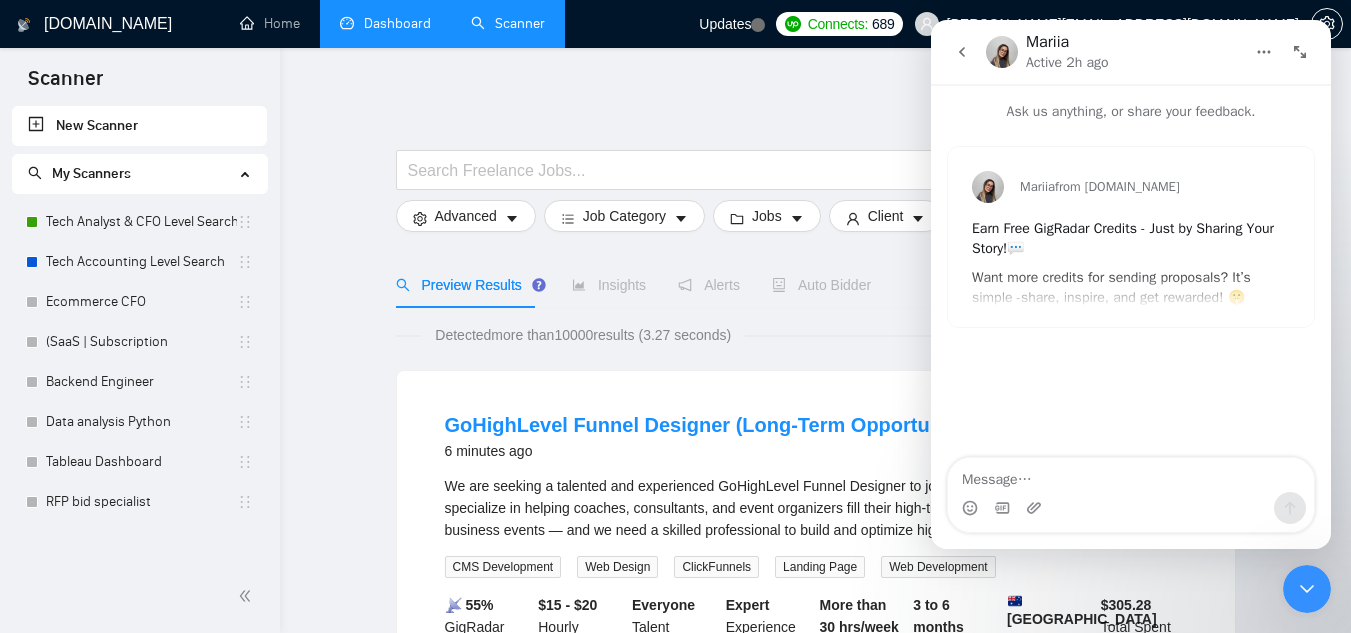 click at bounding box center (962, 52) 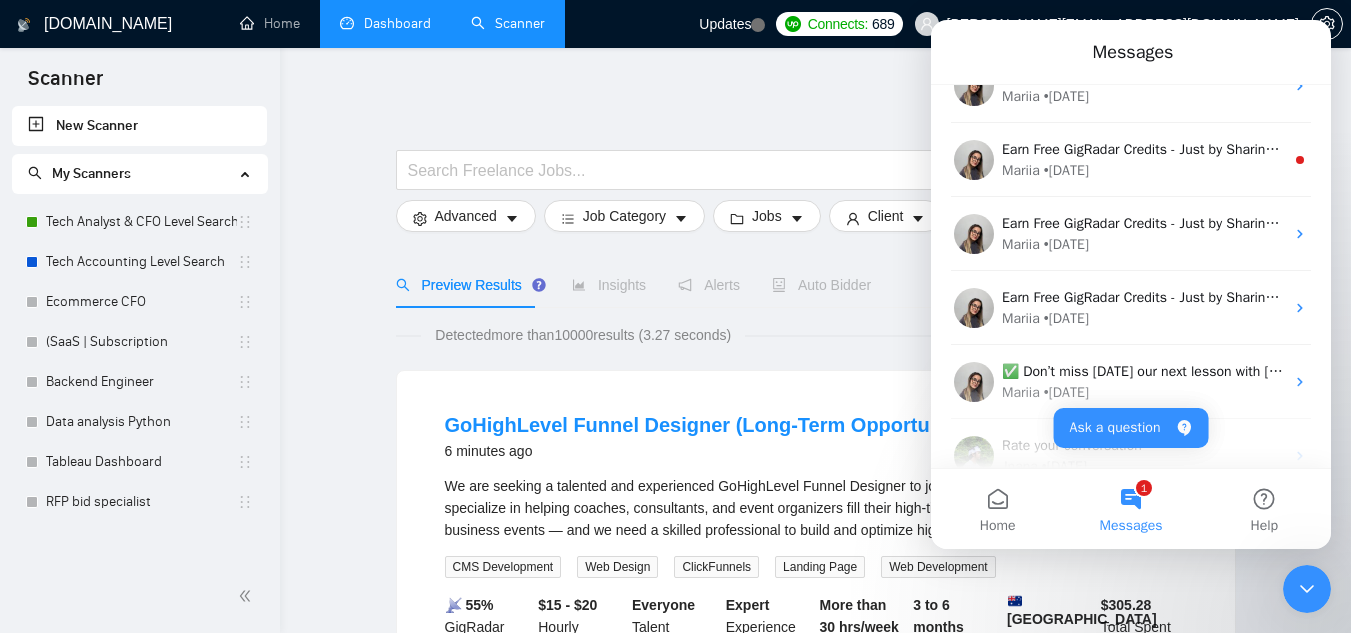 scroll, scrollTop: 350, scrollLeft: 0, axis: vertical 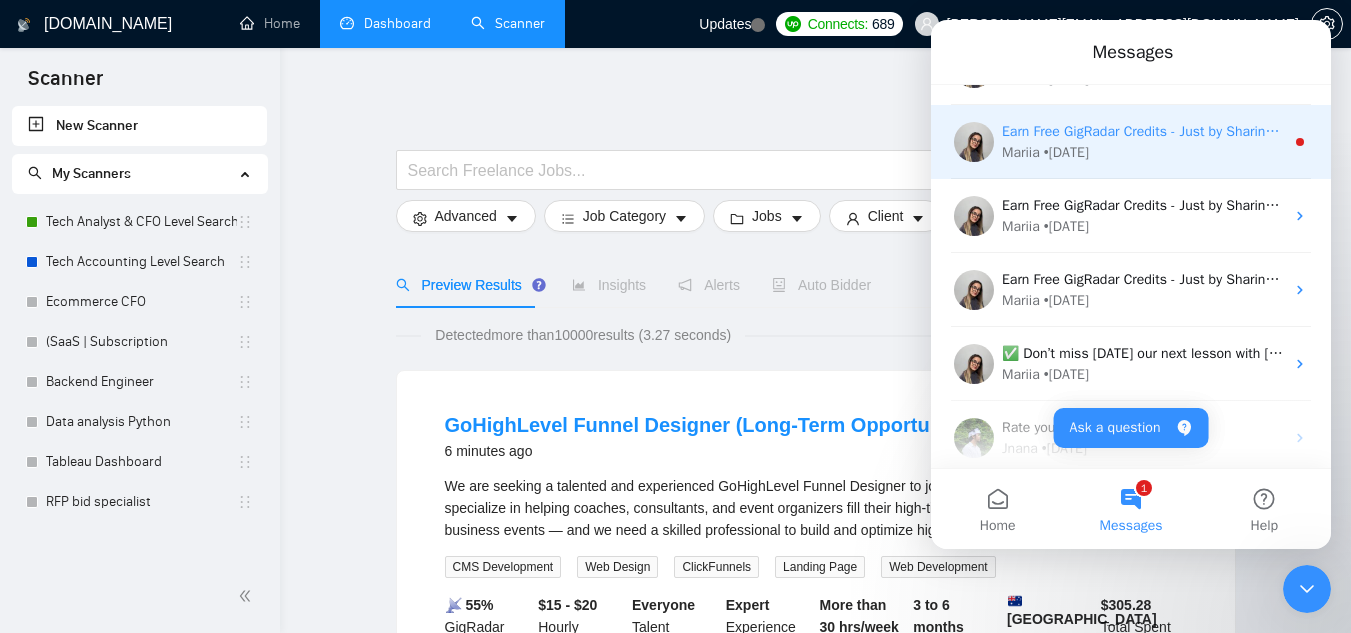 click on "•  [DATE]" at bounding box center (1066, 152) 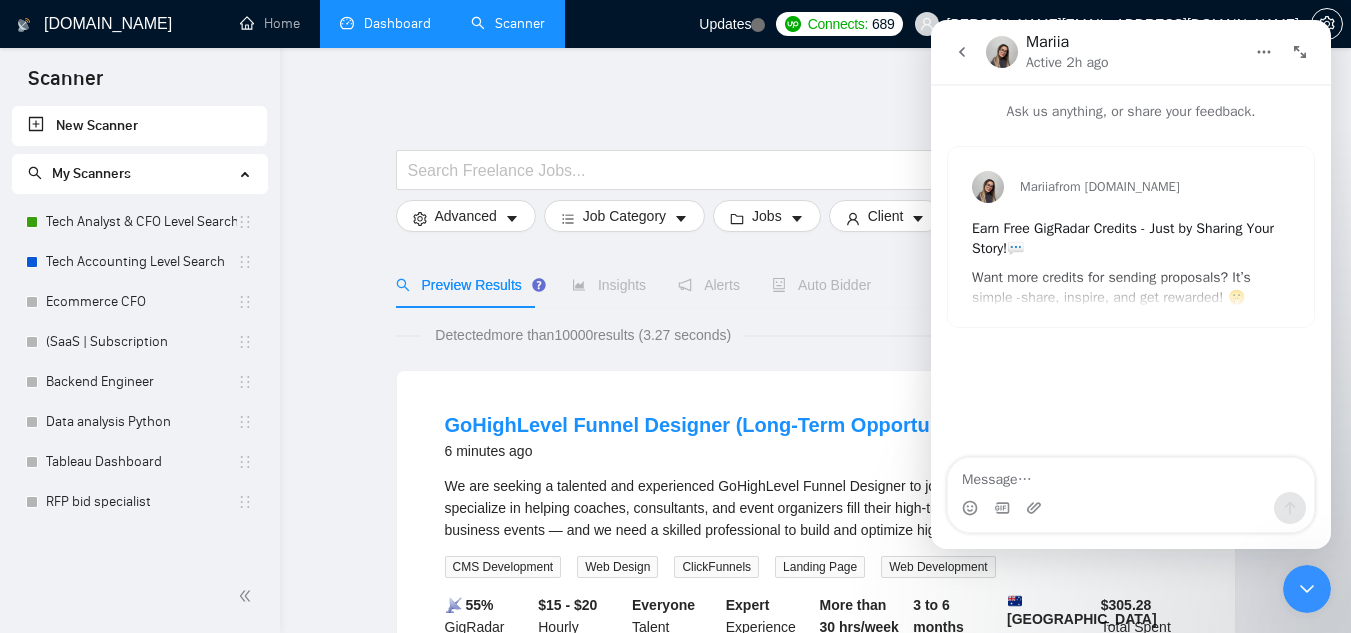 click 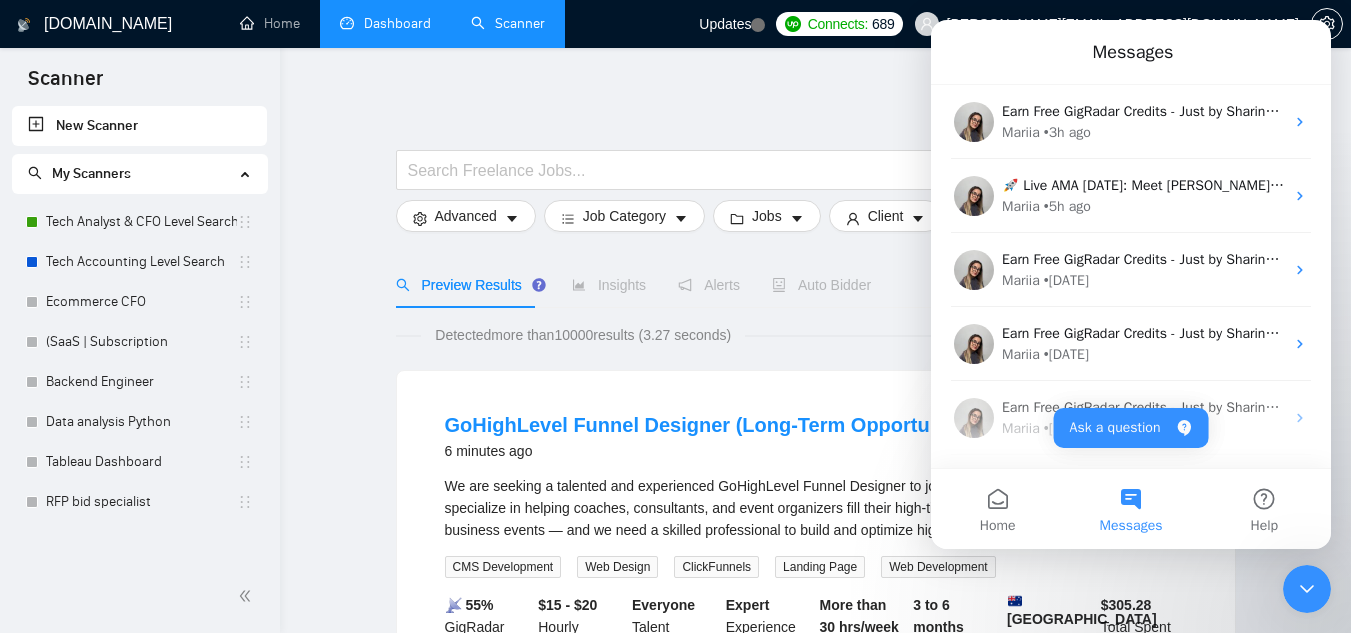 click 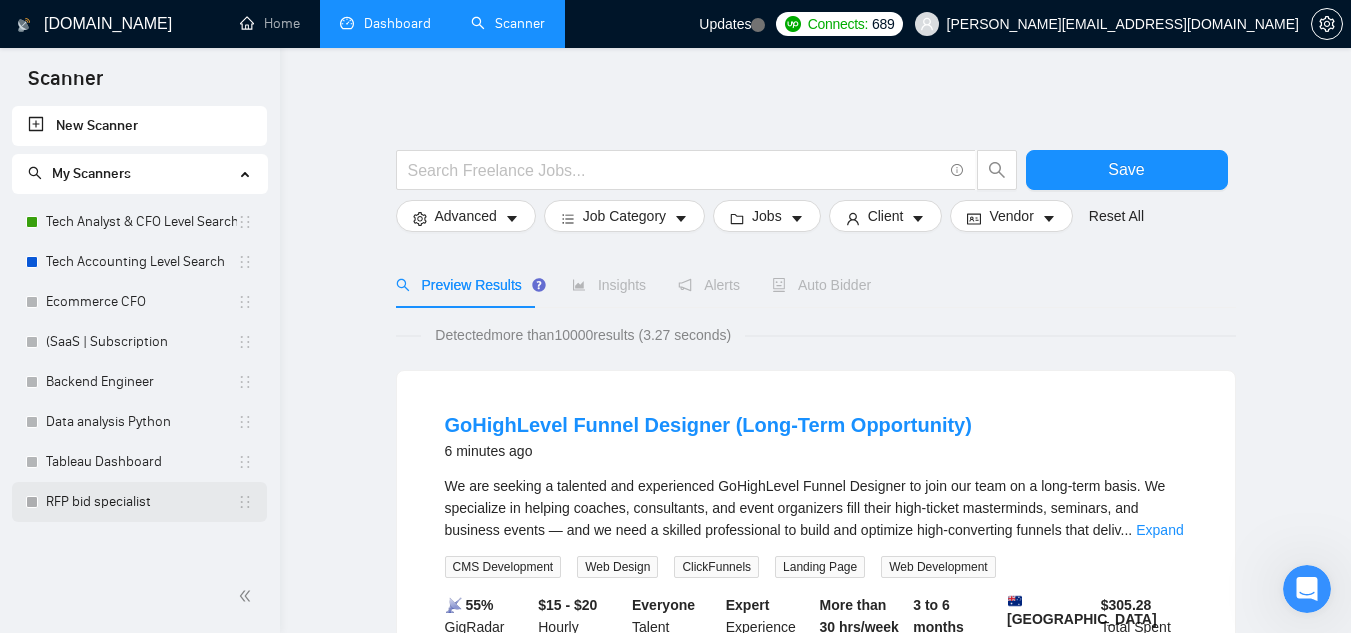 click on "RFP bid specialist" at bounding box center [141, 502] 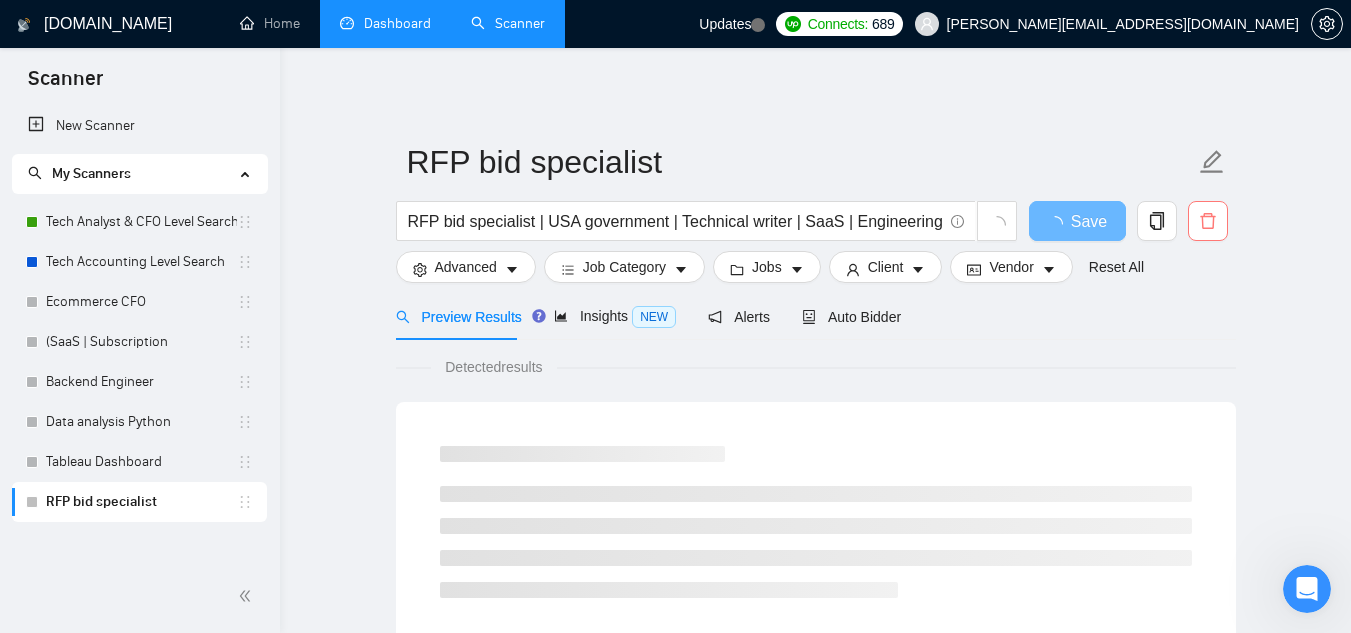 click at bounding box center (1208, 221) 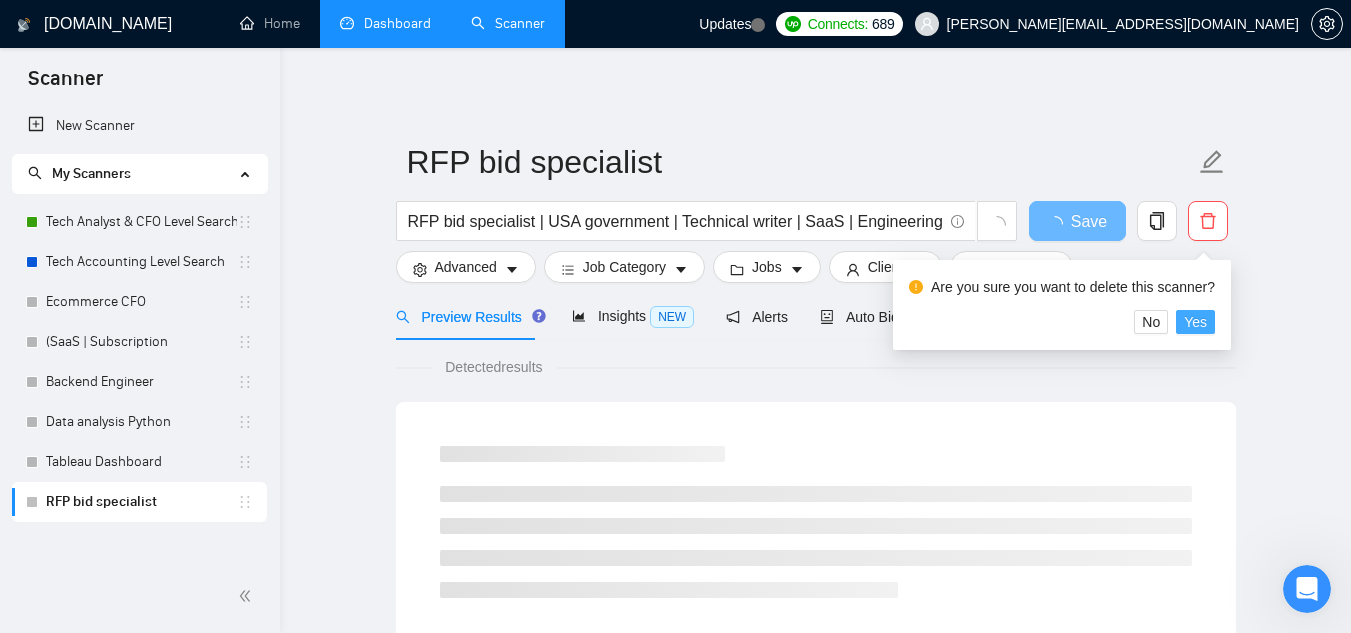 click on "Yes" at bounding box center (1195, 322) 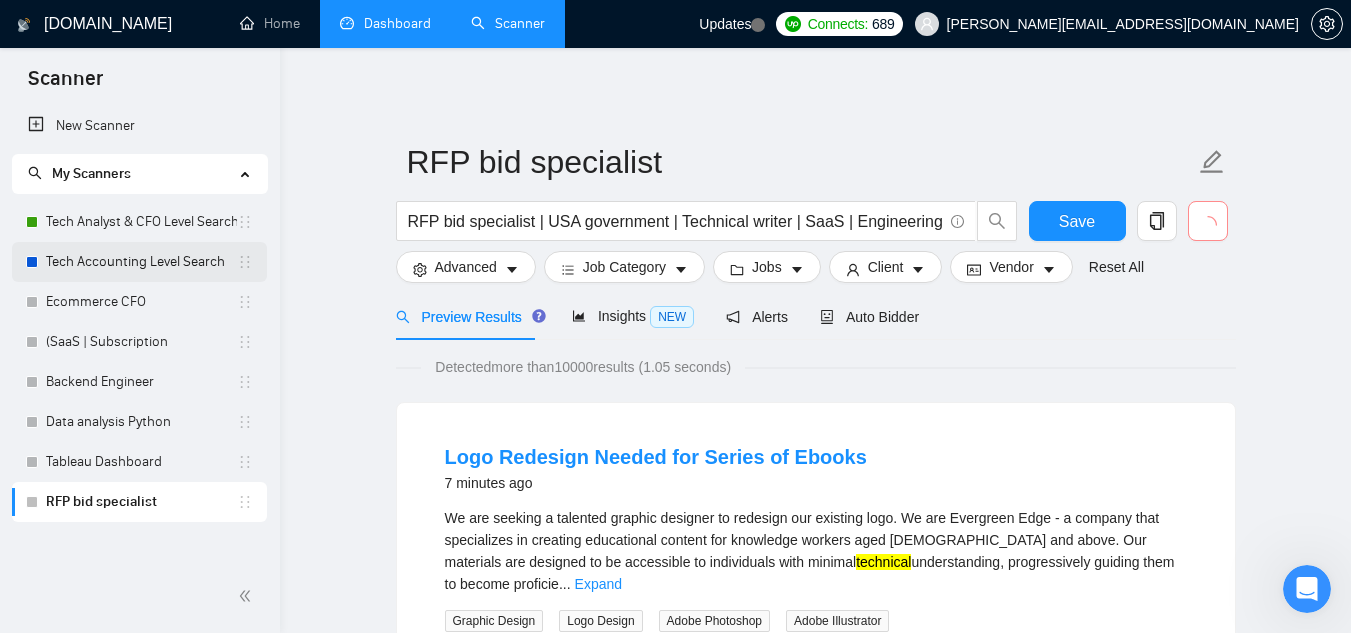click on "Tech Accounting Level Search" at bounding box center (141, 262) 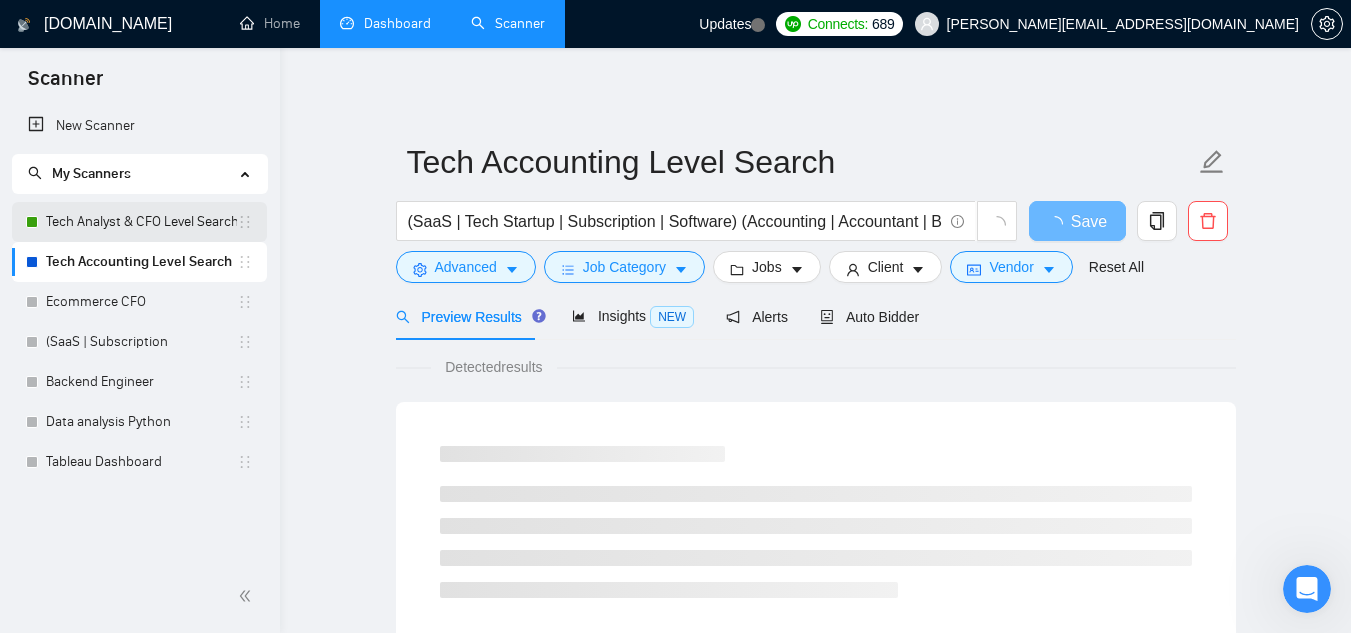 click on "Tech Analyst & CFO Level Search" at bounding box center (141, 222) 